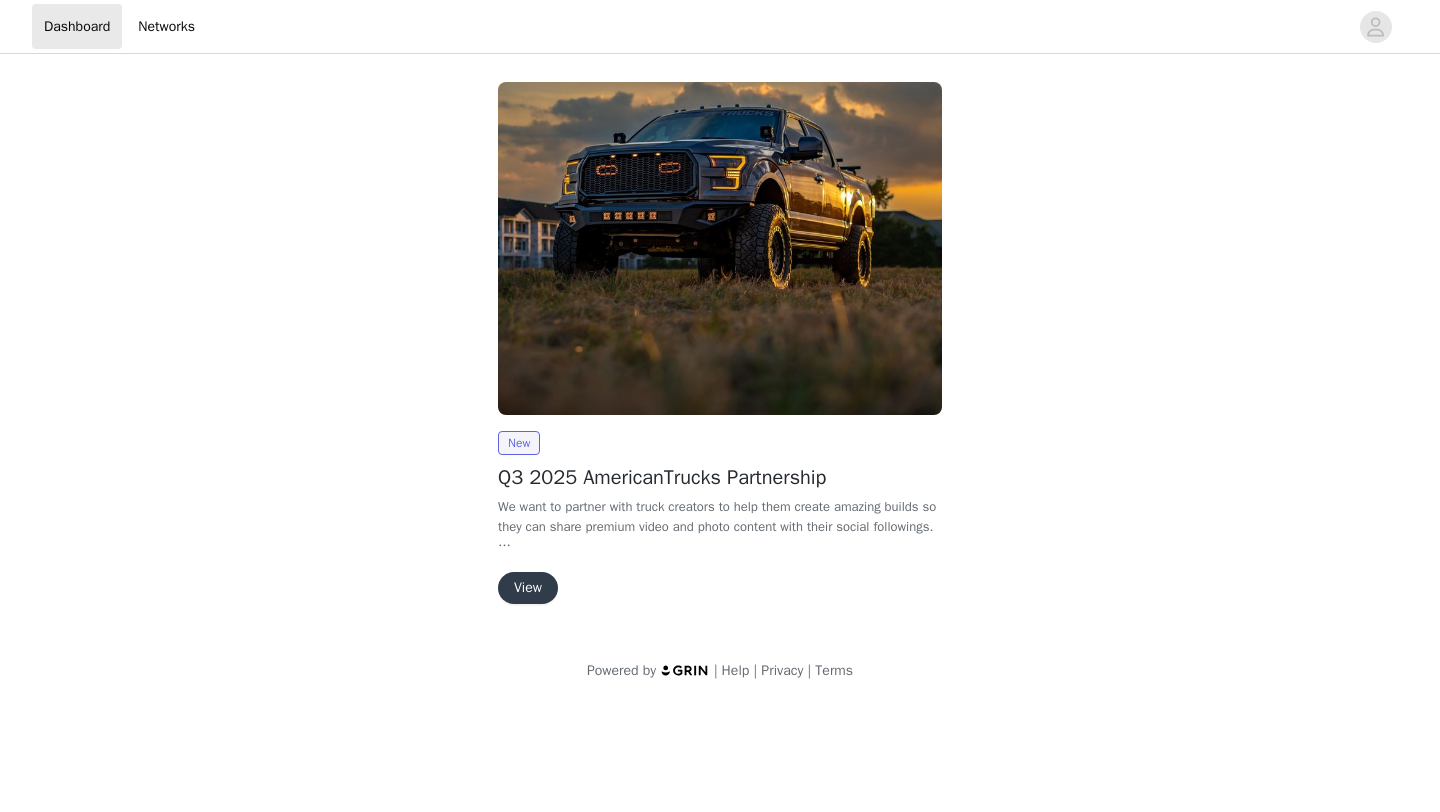 scroll, scrollTop: 0, scrollLeft: 0, axis: both 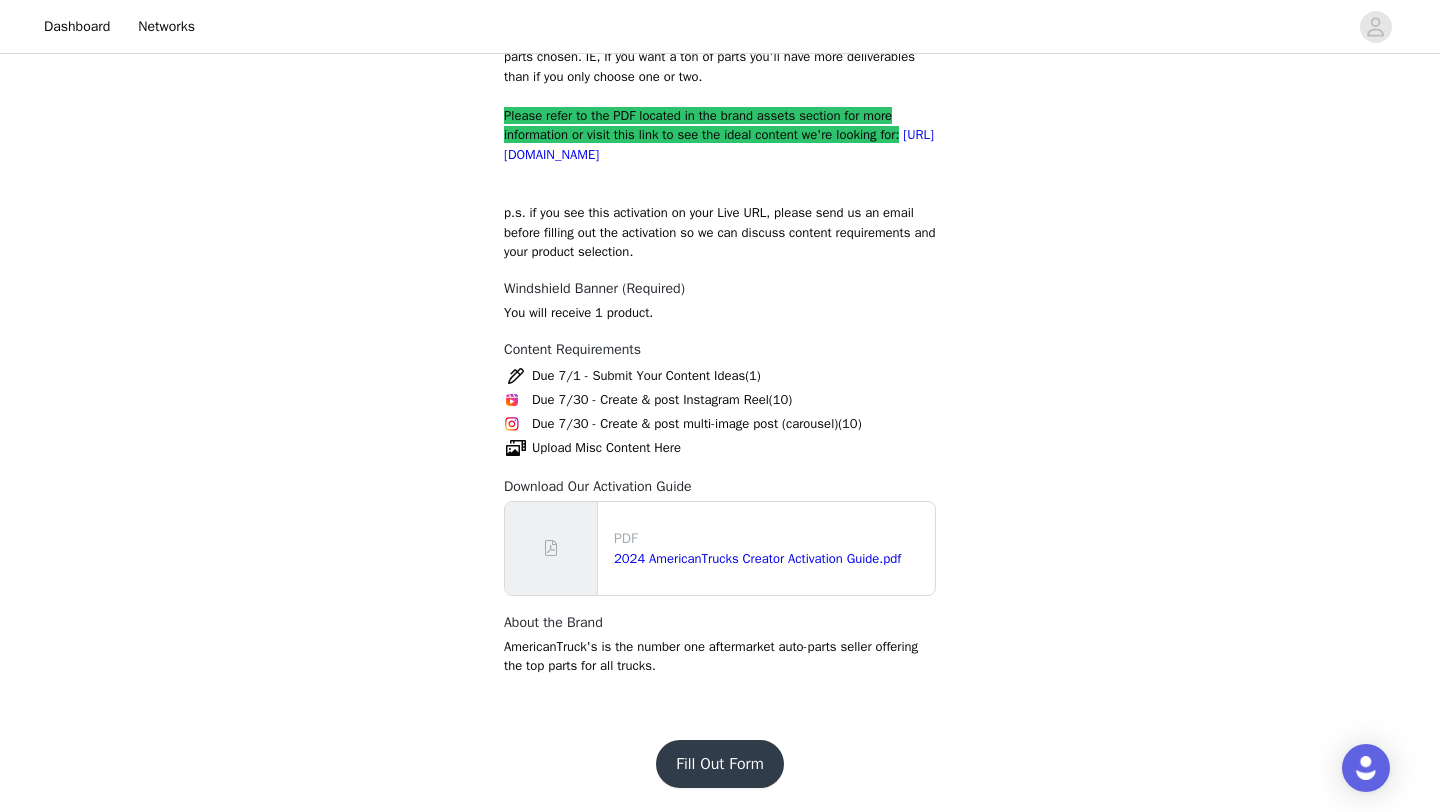 click on "(10)" at bounding box center (780, 400) 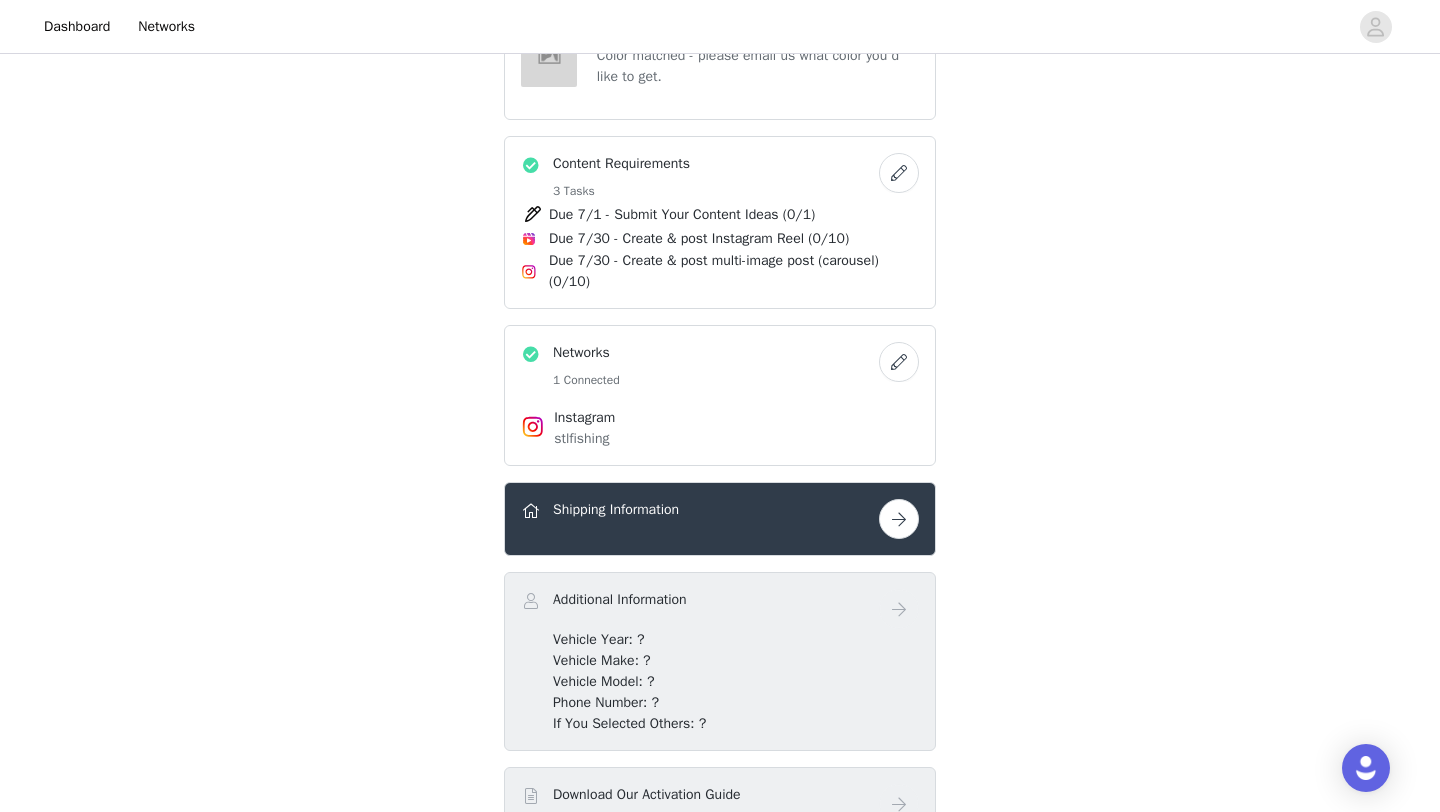 scroll, scrollTop: 766, scrollLeft: 0, axis: vertical 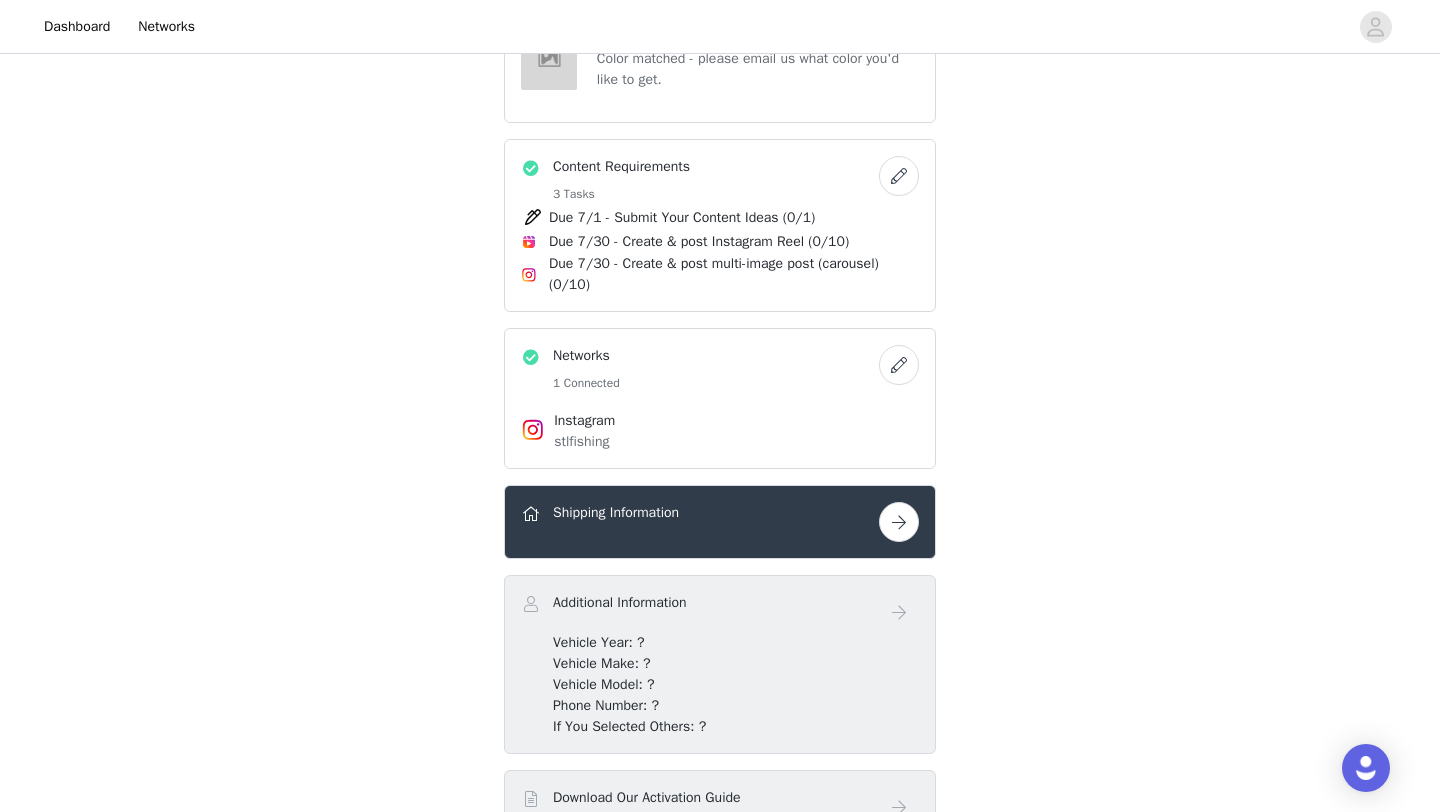 click at bounding box center (899, 176) 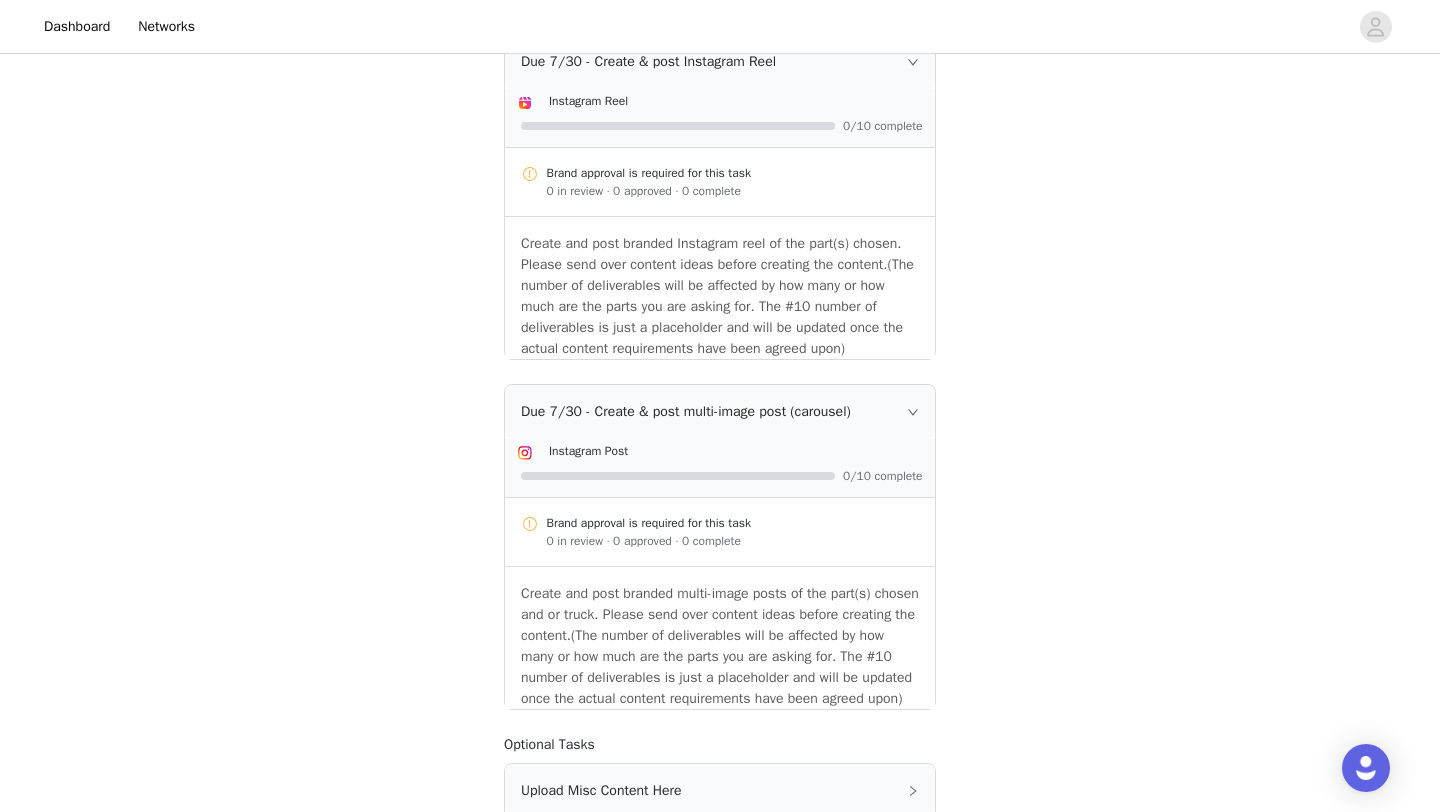 scroll, scrollTop: 1429, scrollLeft: 0, axis: vertical 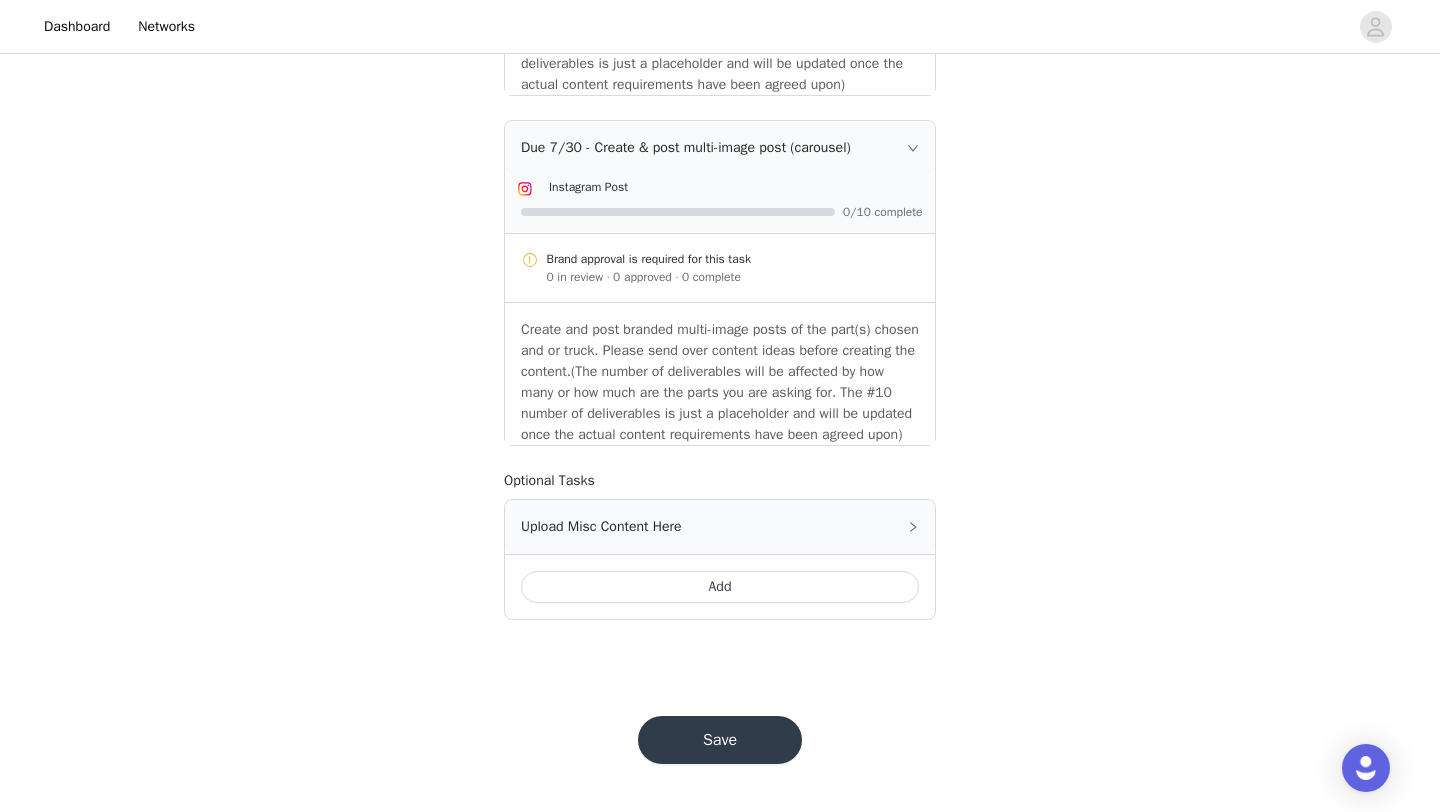click on "Save" at bounding box center (720, 740) 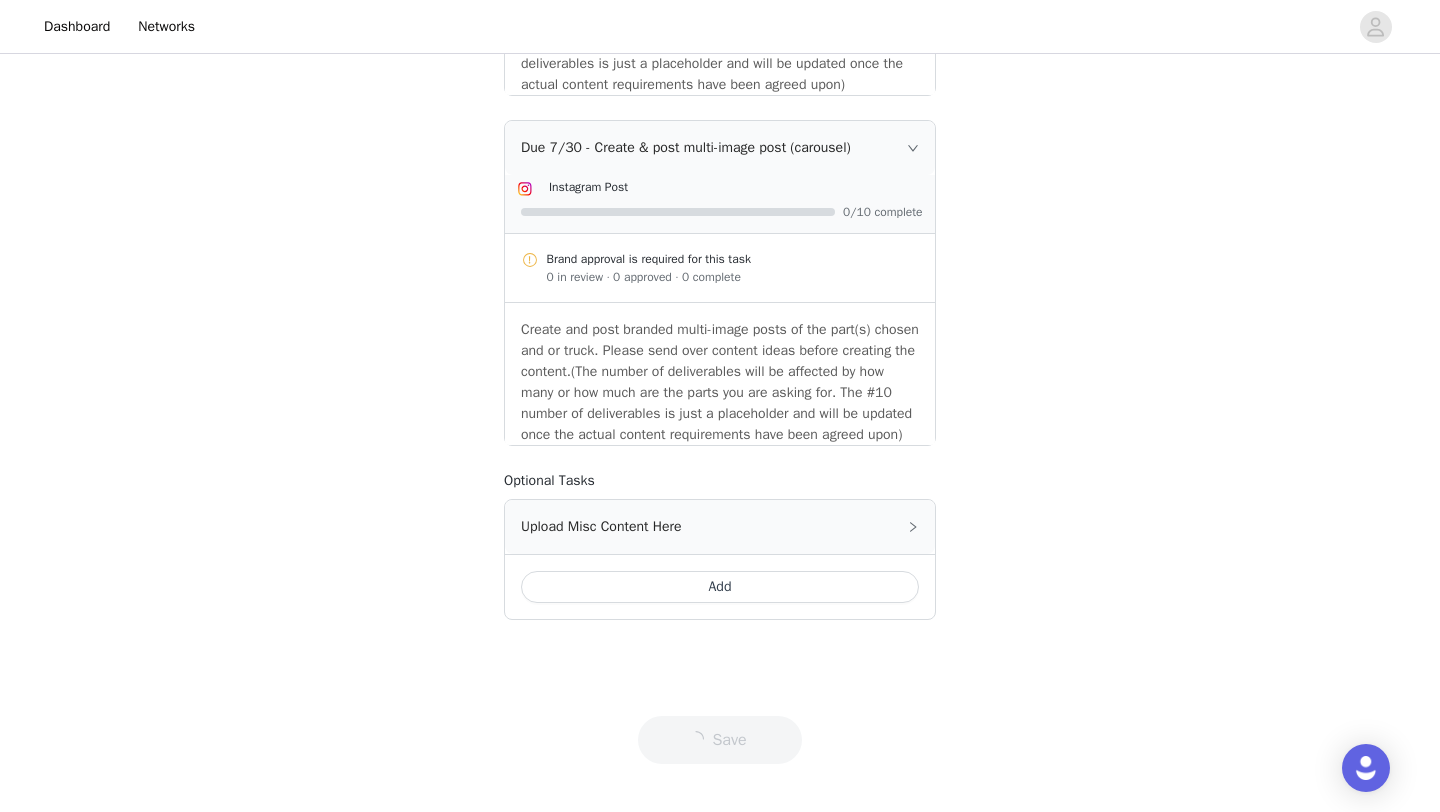 scroll, scrollTop: 0, scrollLeft: 0, axis: both 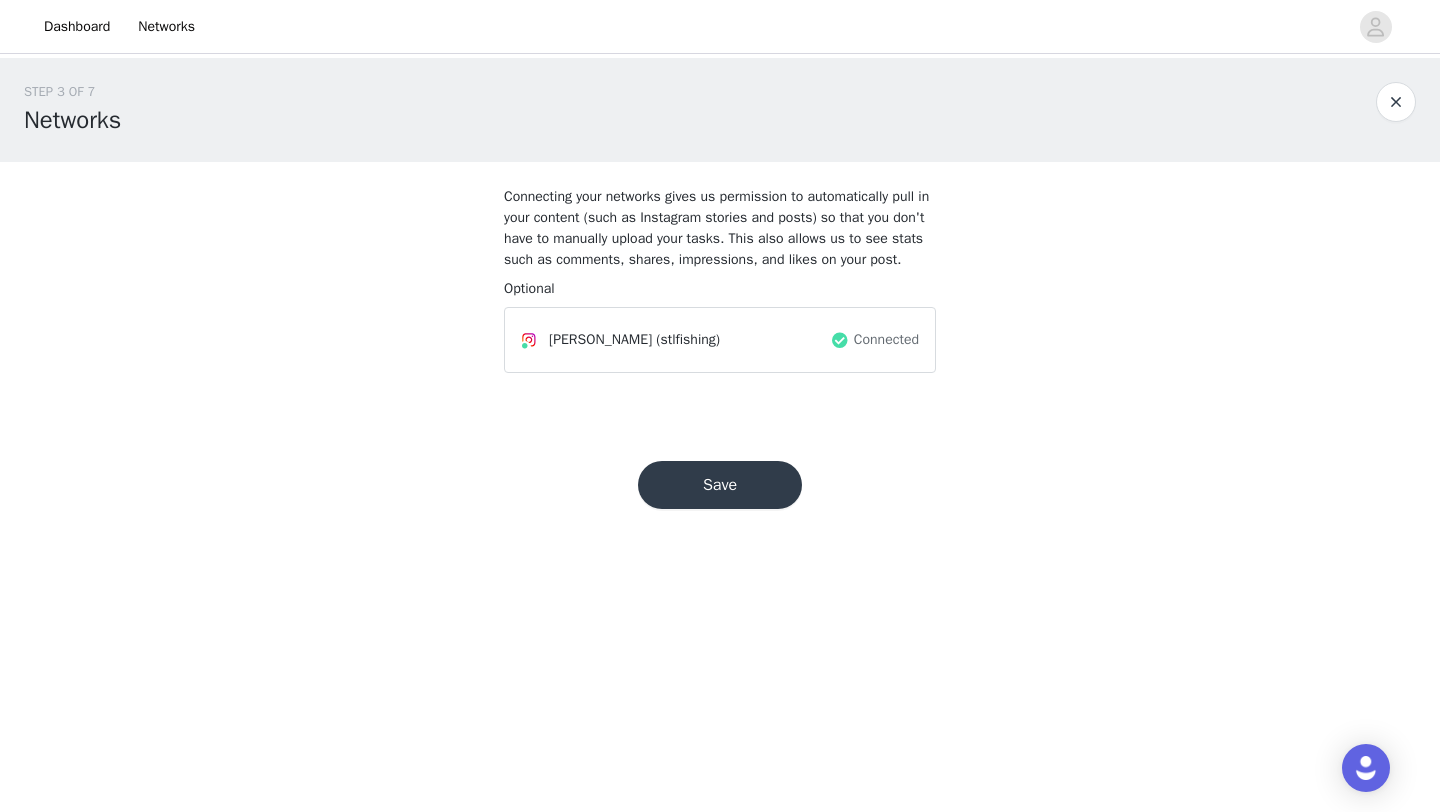 click on "Save" at bounding box center [720, 485] 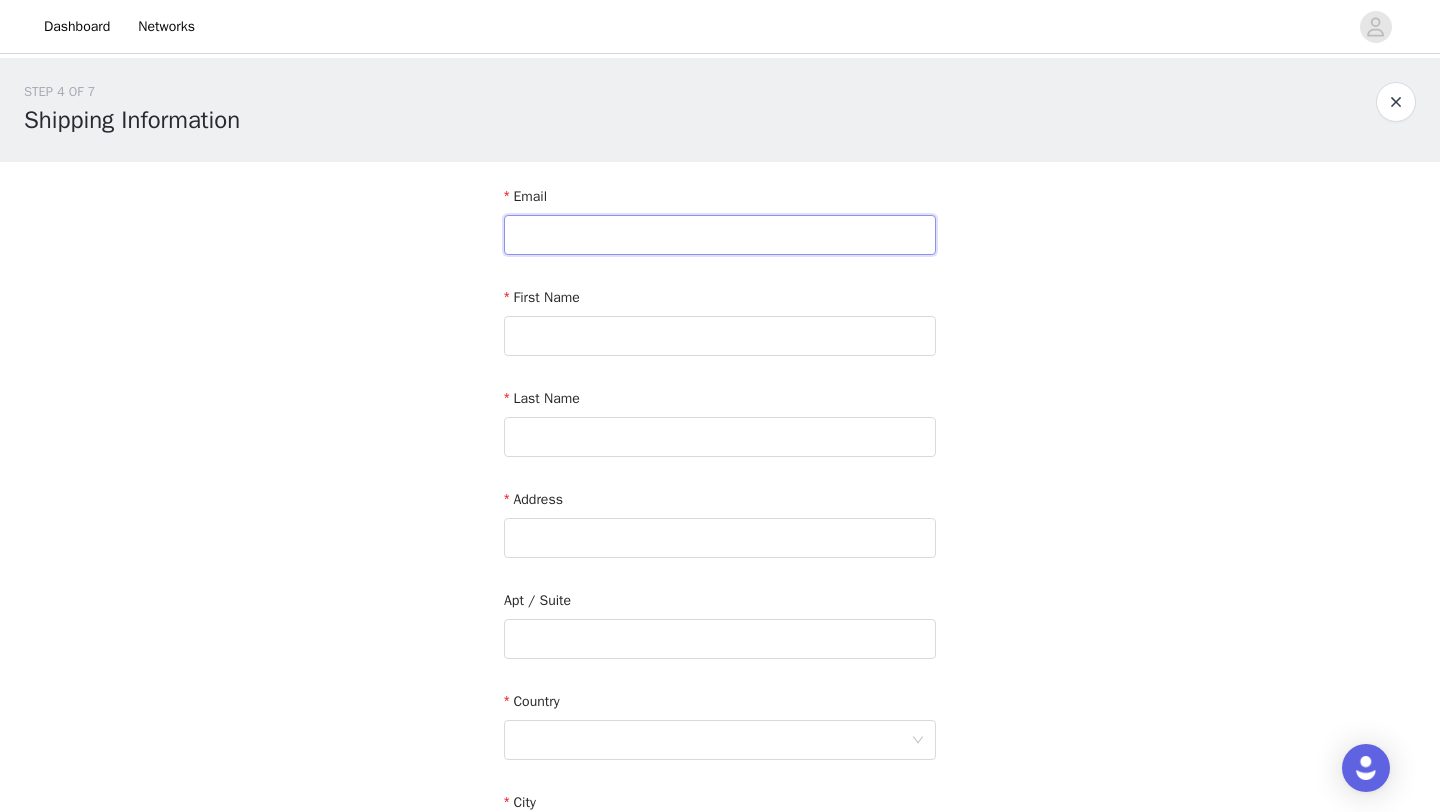 click at bounding box center [720, 235] 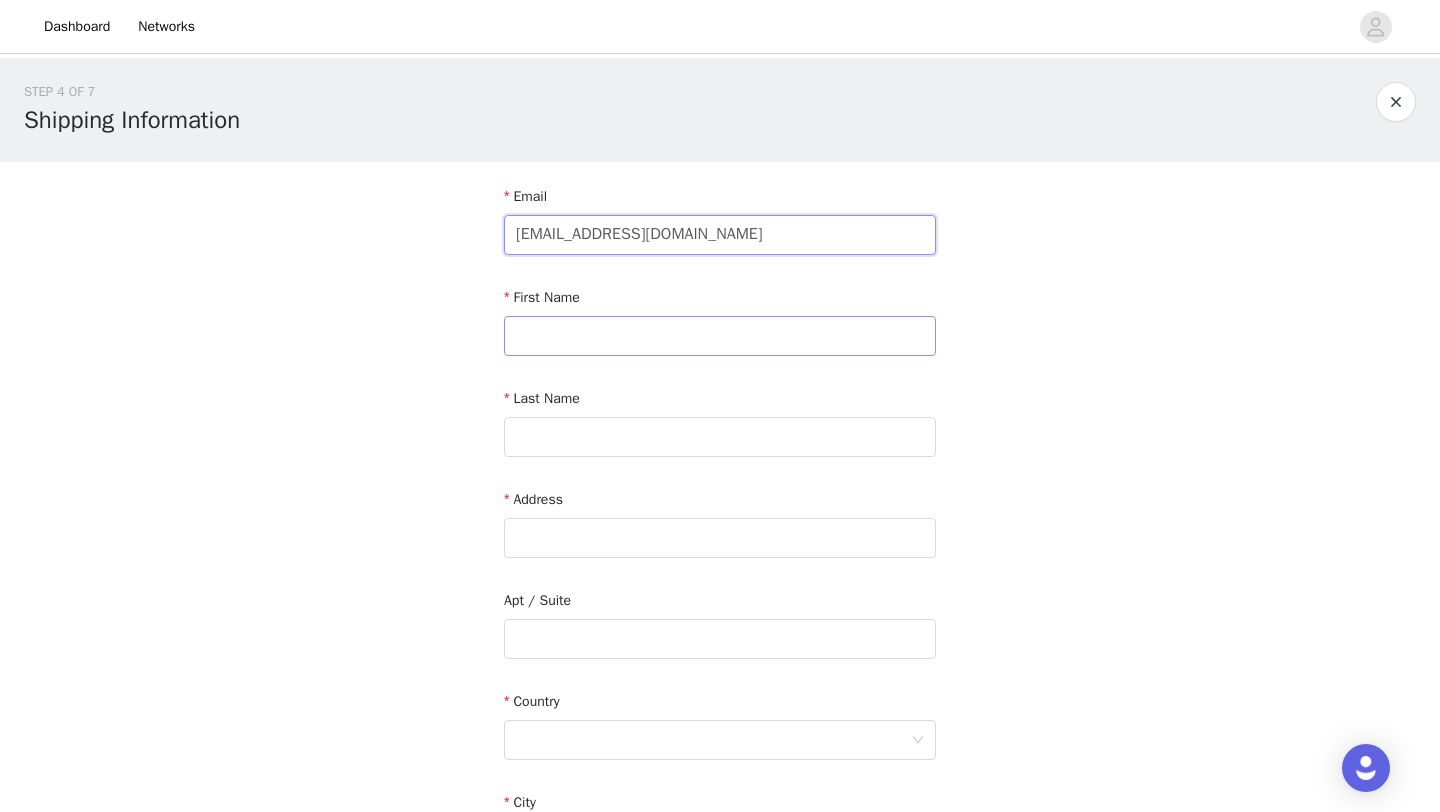 type on "[EMAIL_ADDRESS][DOMAIN_NAME]" 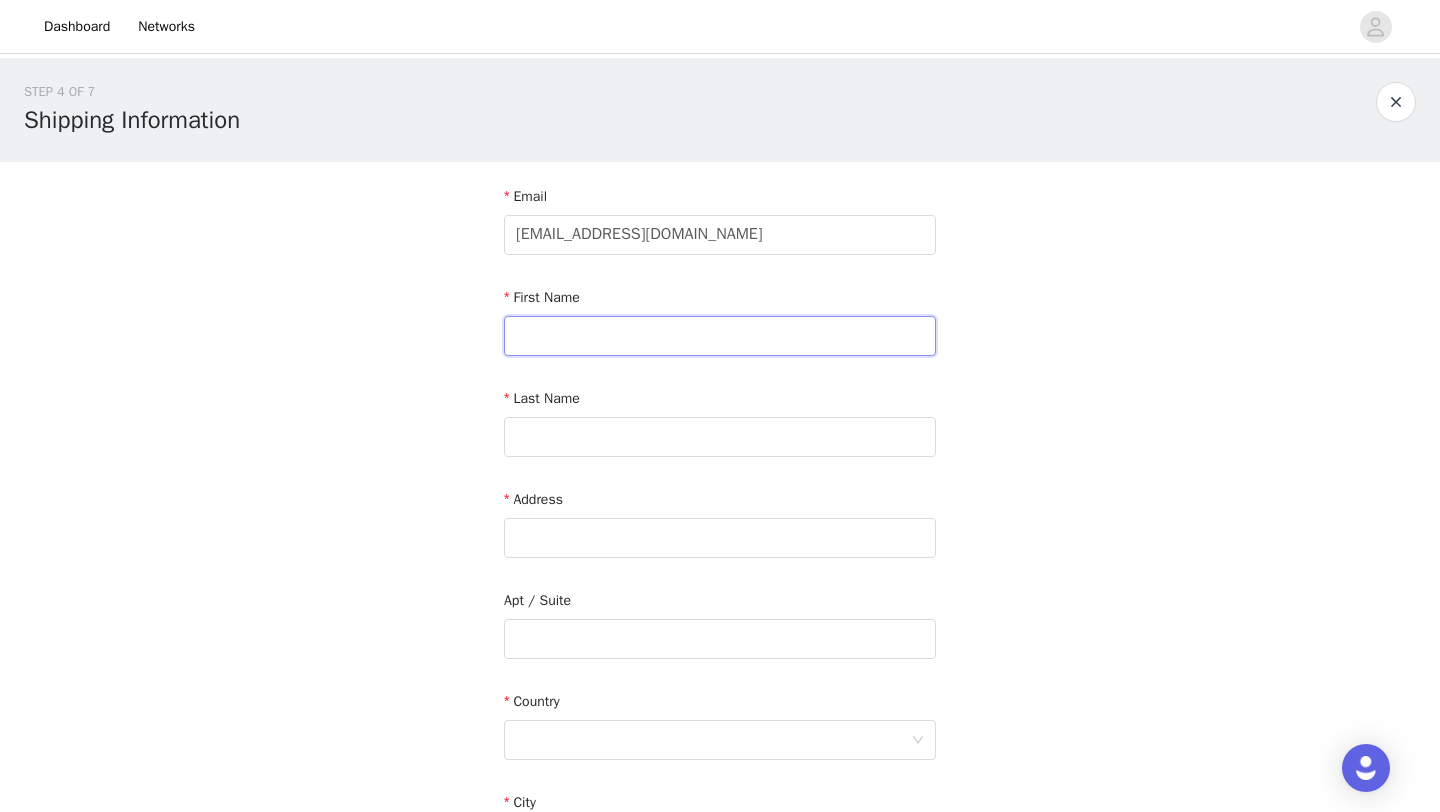 click at bounding box center [720, 336] 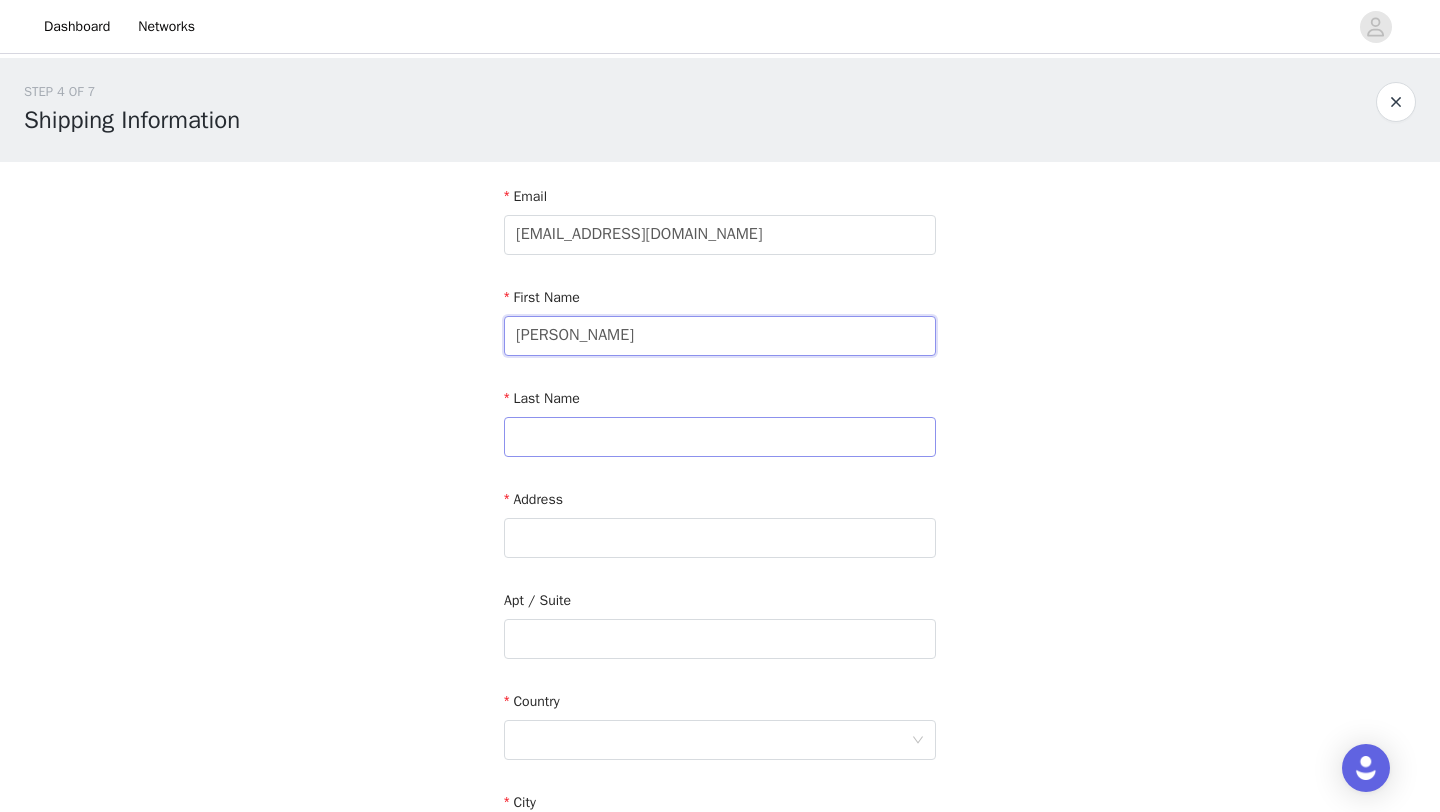 type on "[PERSON_NAME]" 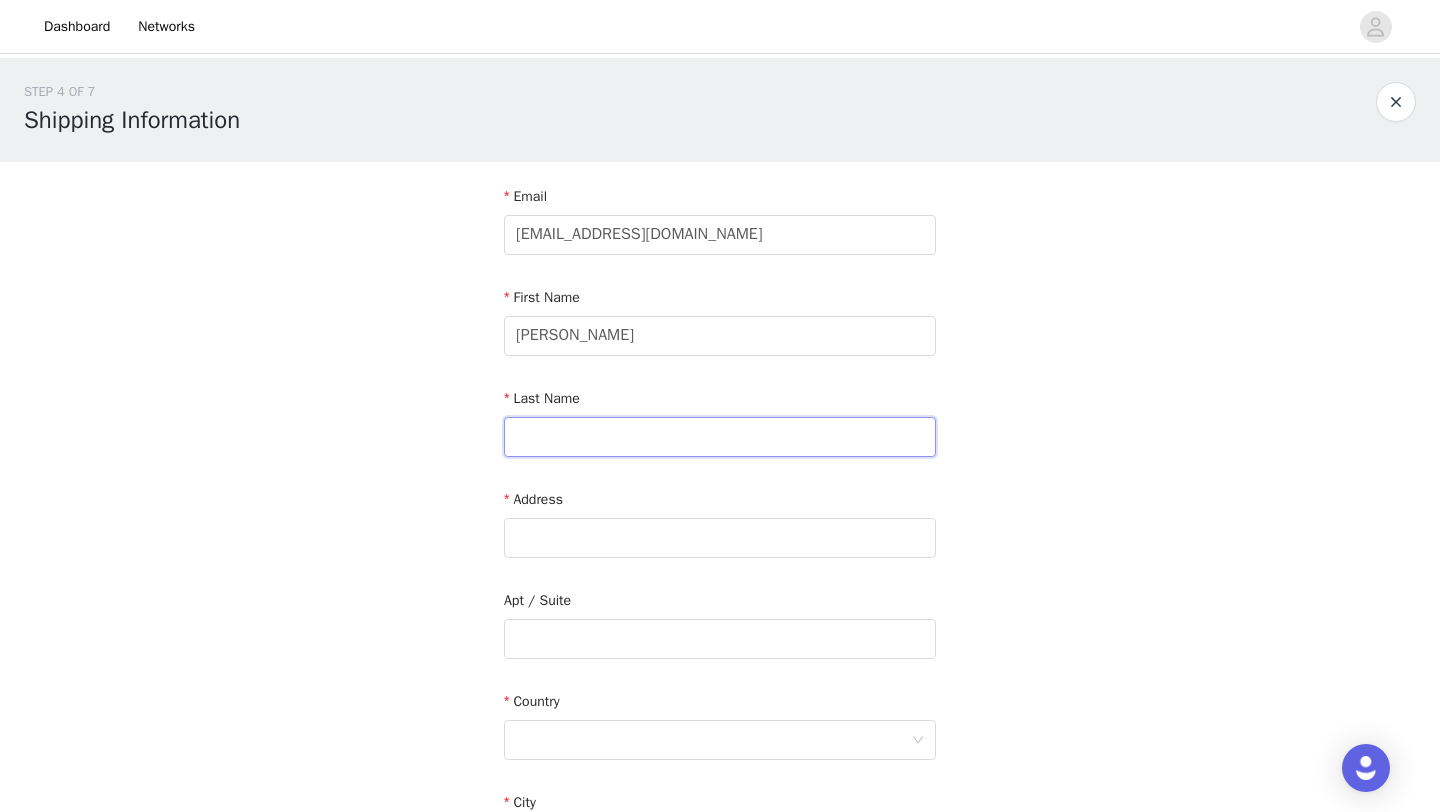 click at bounding box center (720, 437) 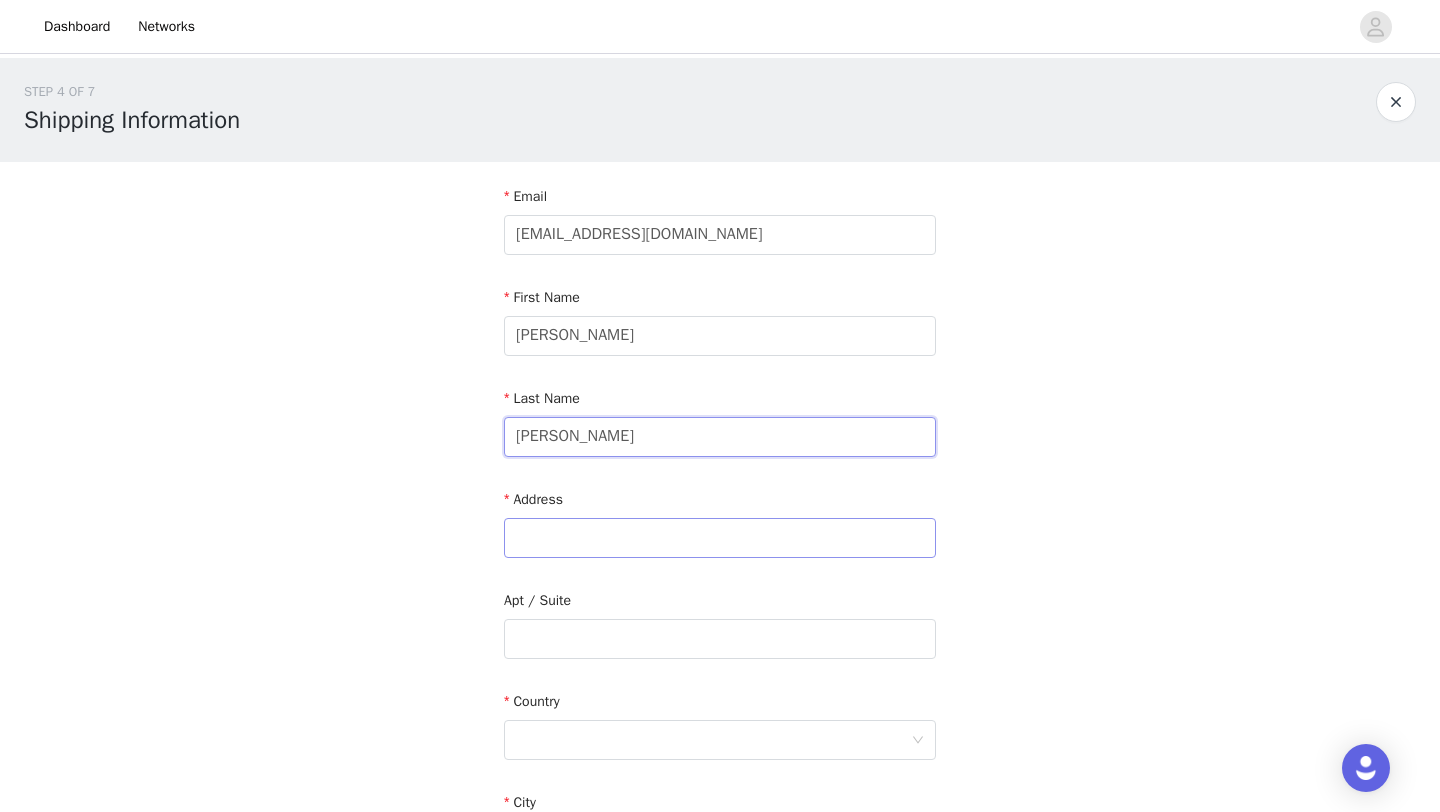 type on "[PERSON_NAME]" 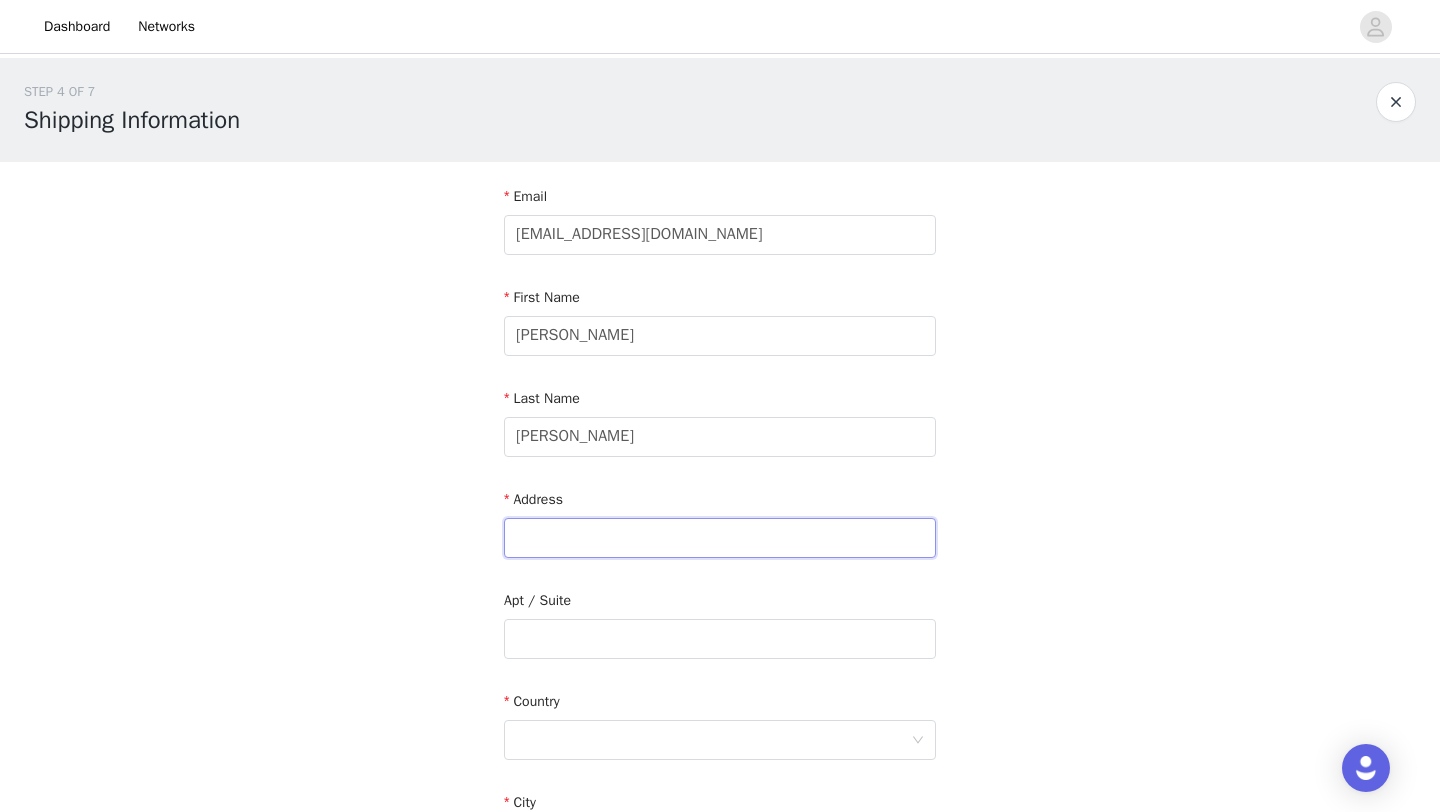 click at bounding box center (720, 538) 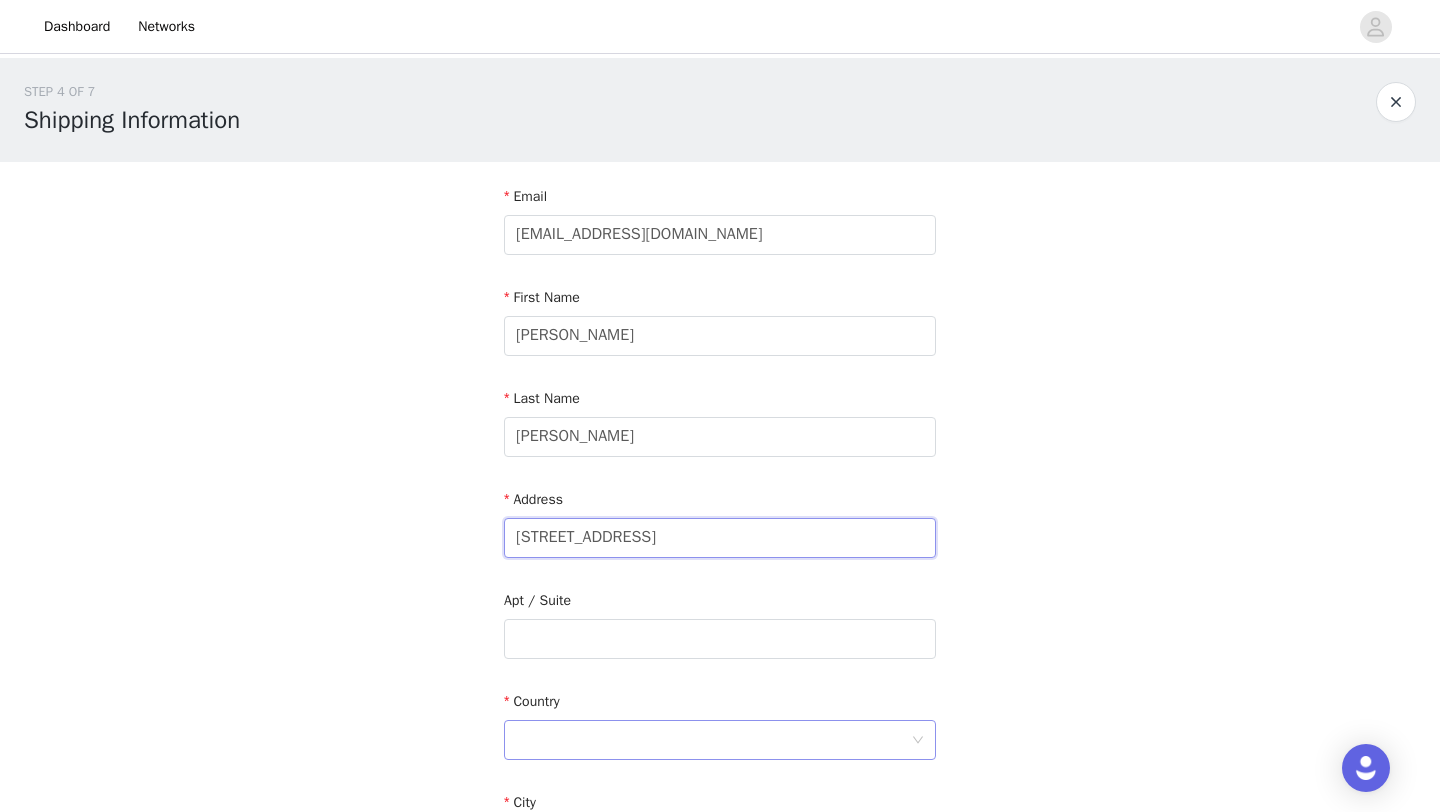 type on "[STREET_ADDRESS]" 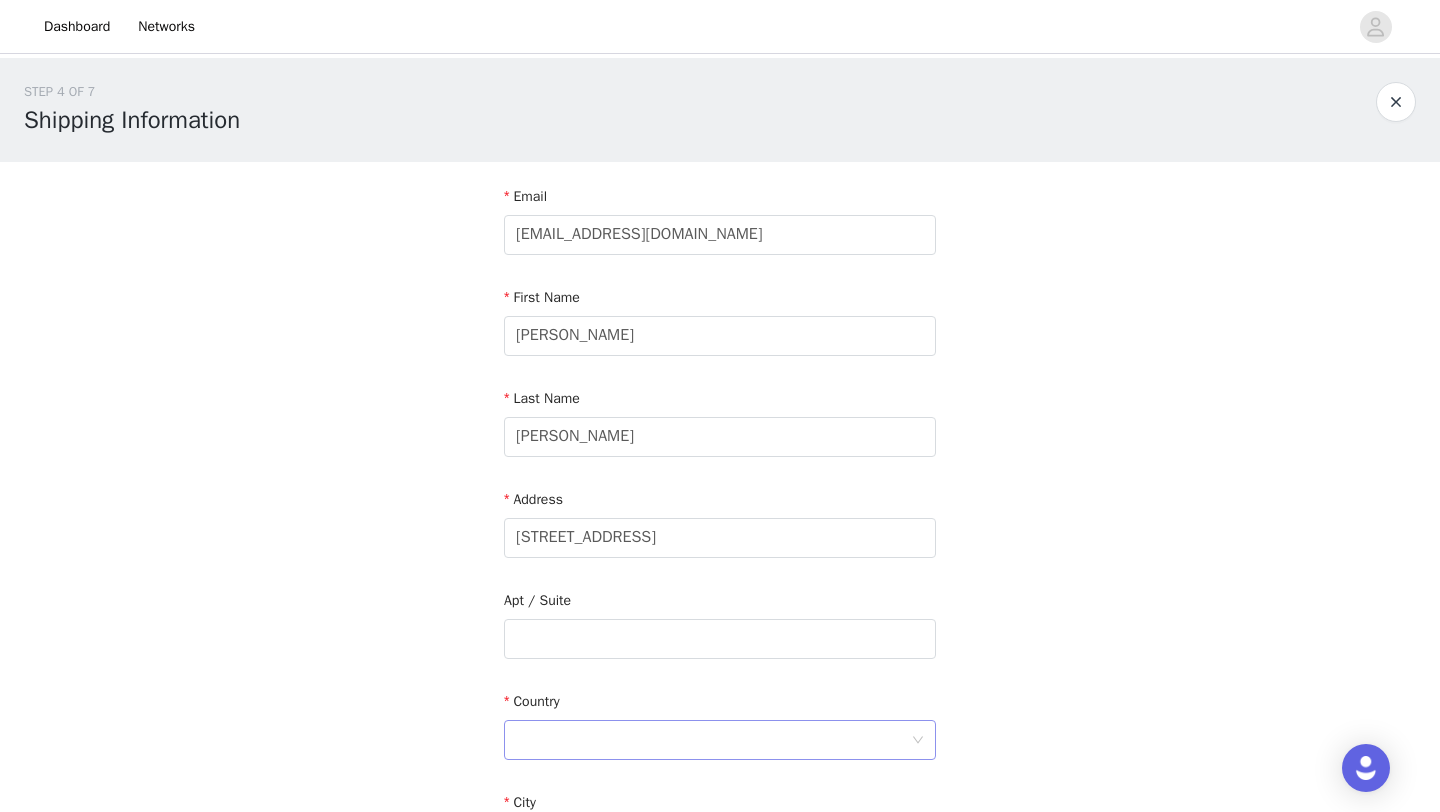 click at bounding box center (713, 740) 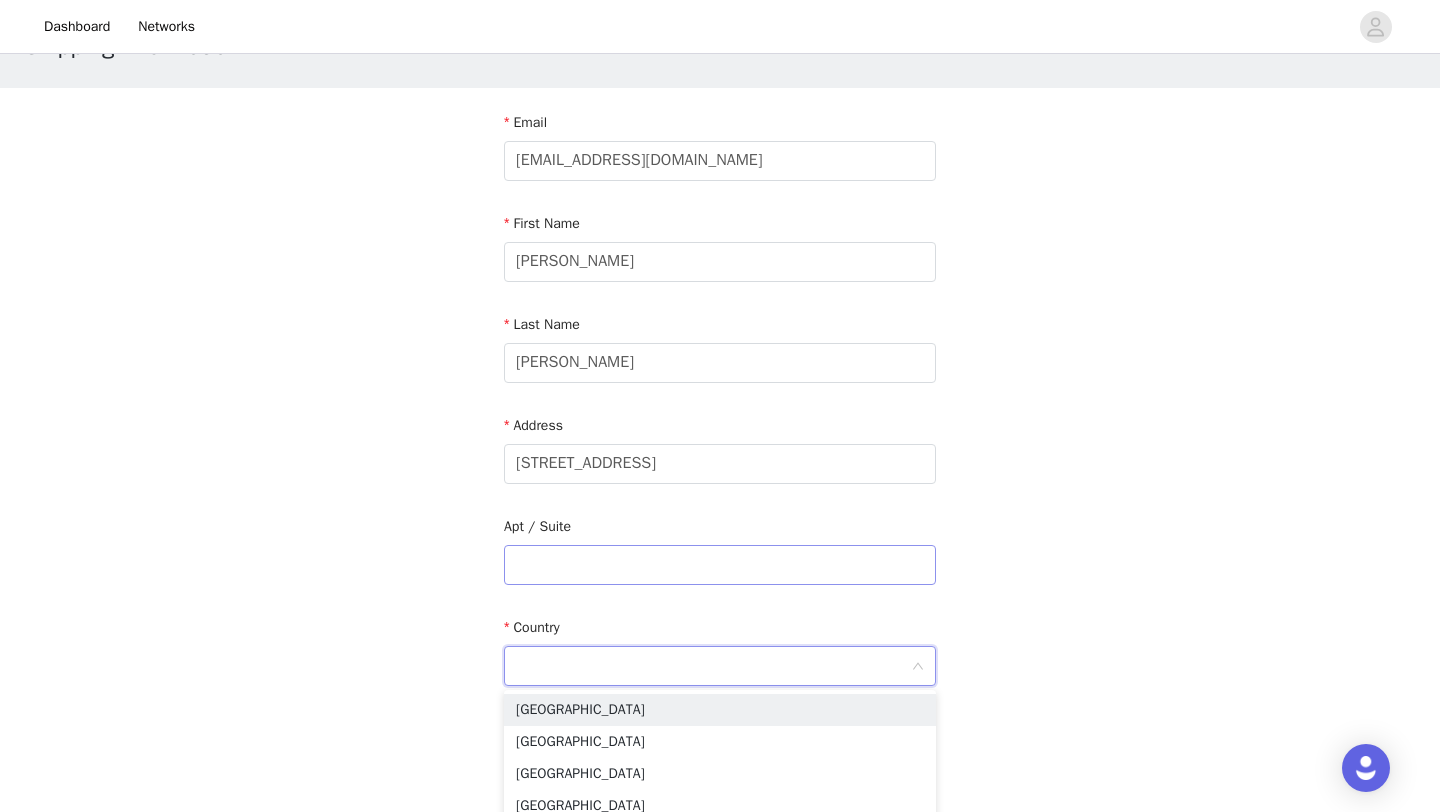 scroll, scrollTop: 82, scrollLeft: 0, axis: vertical 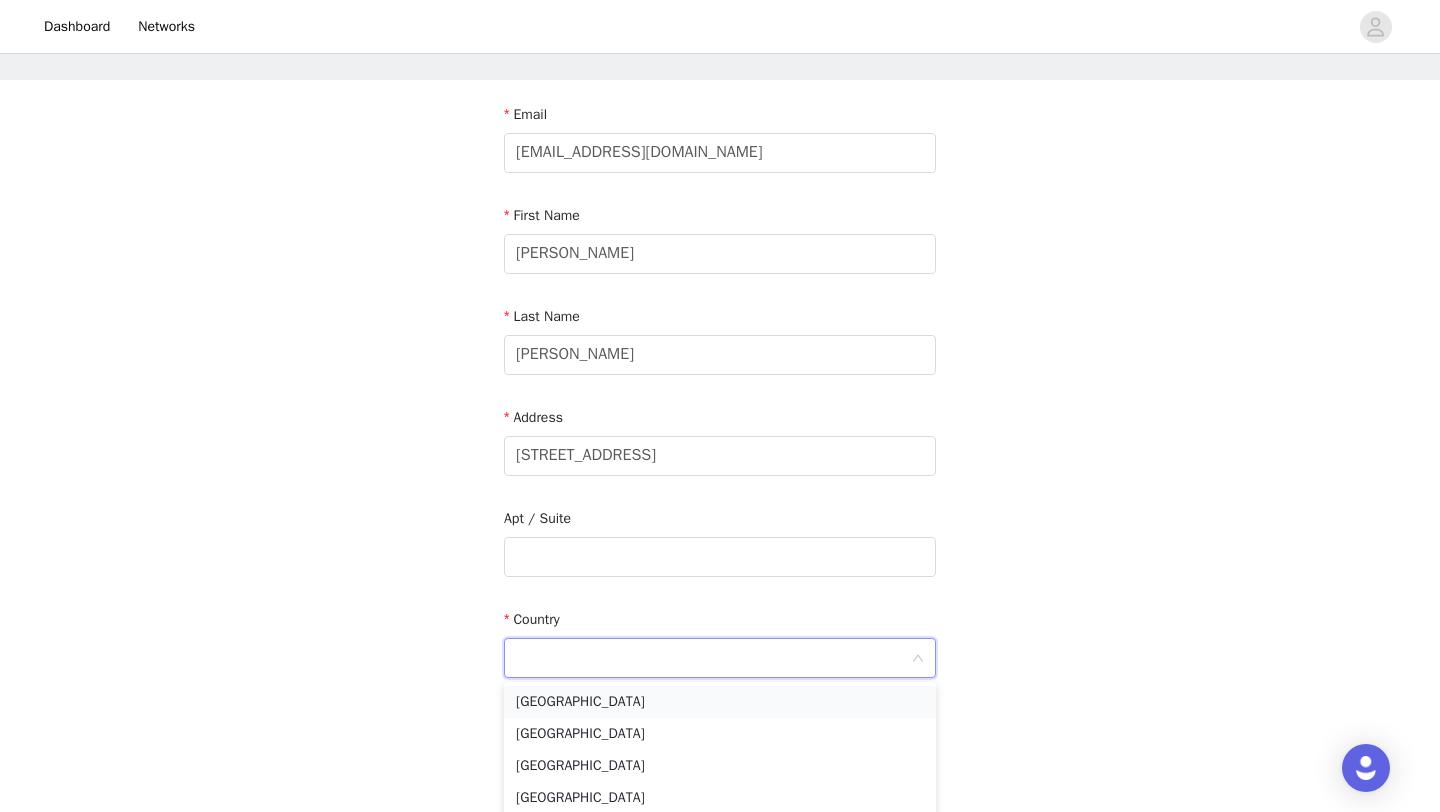 click on "[GEOGRAPHIC_DATA]" at bounding box center (720, 702) 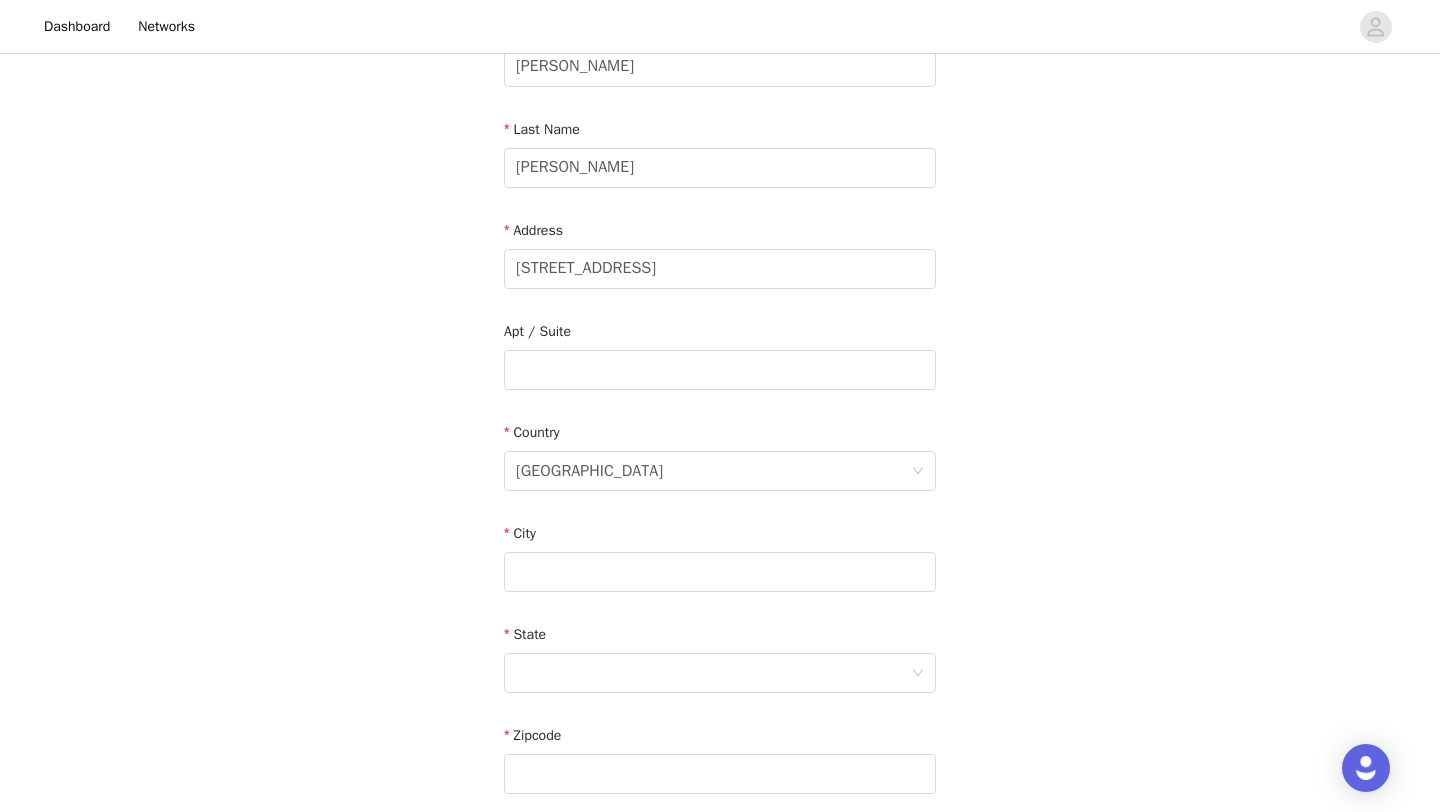 scroll, scrollTop: 308, scrollLeft: 0, axis: vertical 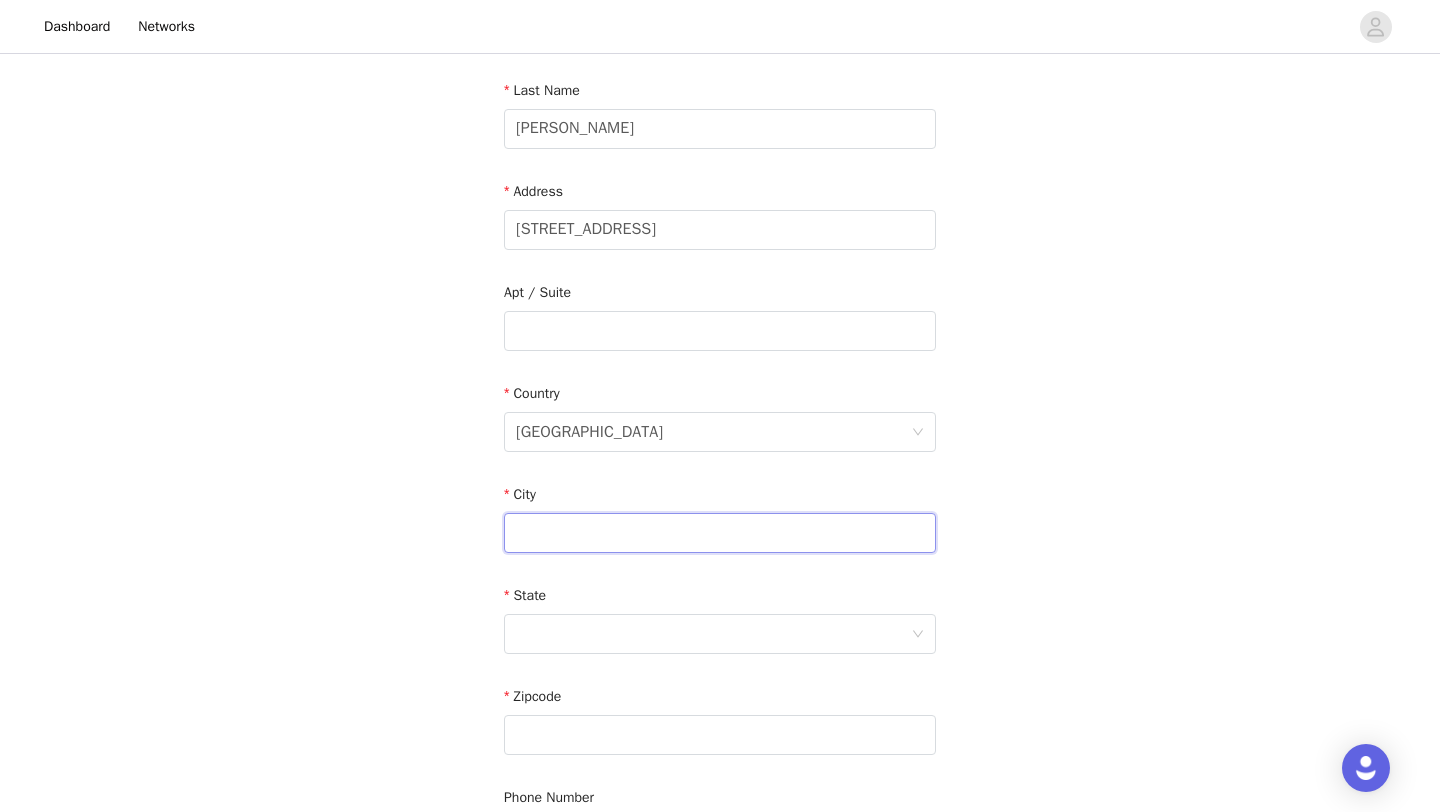 click at bounding box center [720, 533] 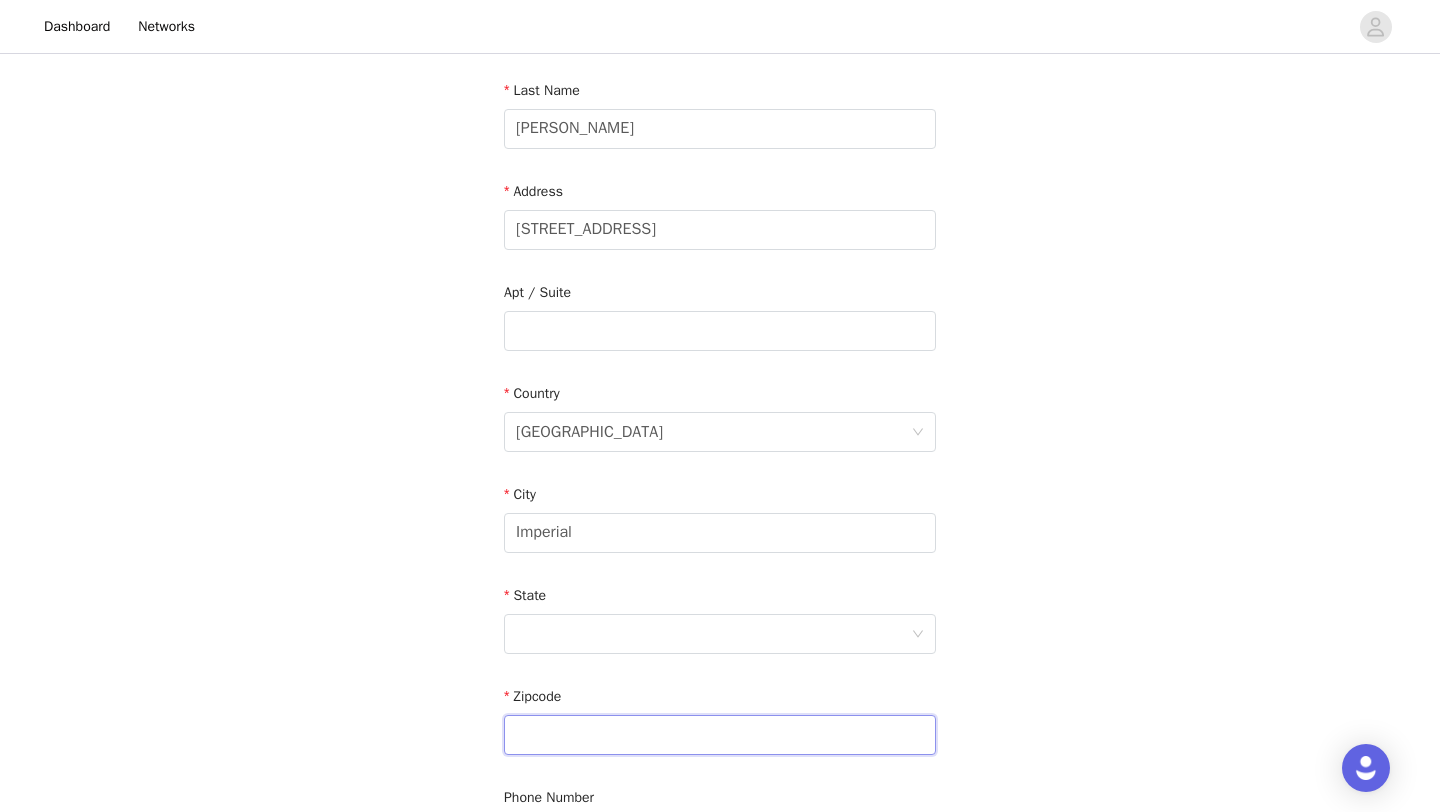 type on "63052" 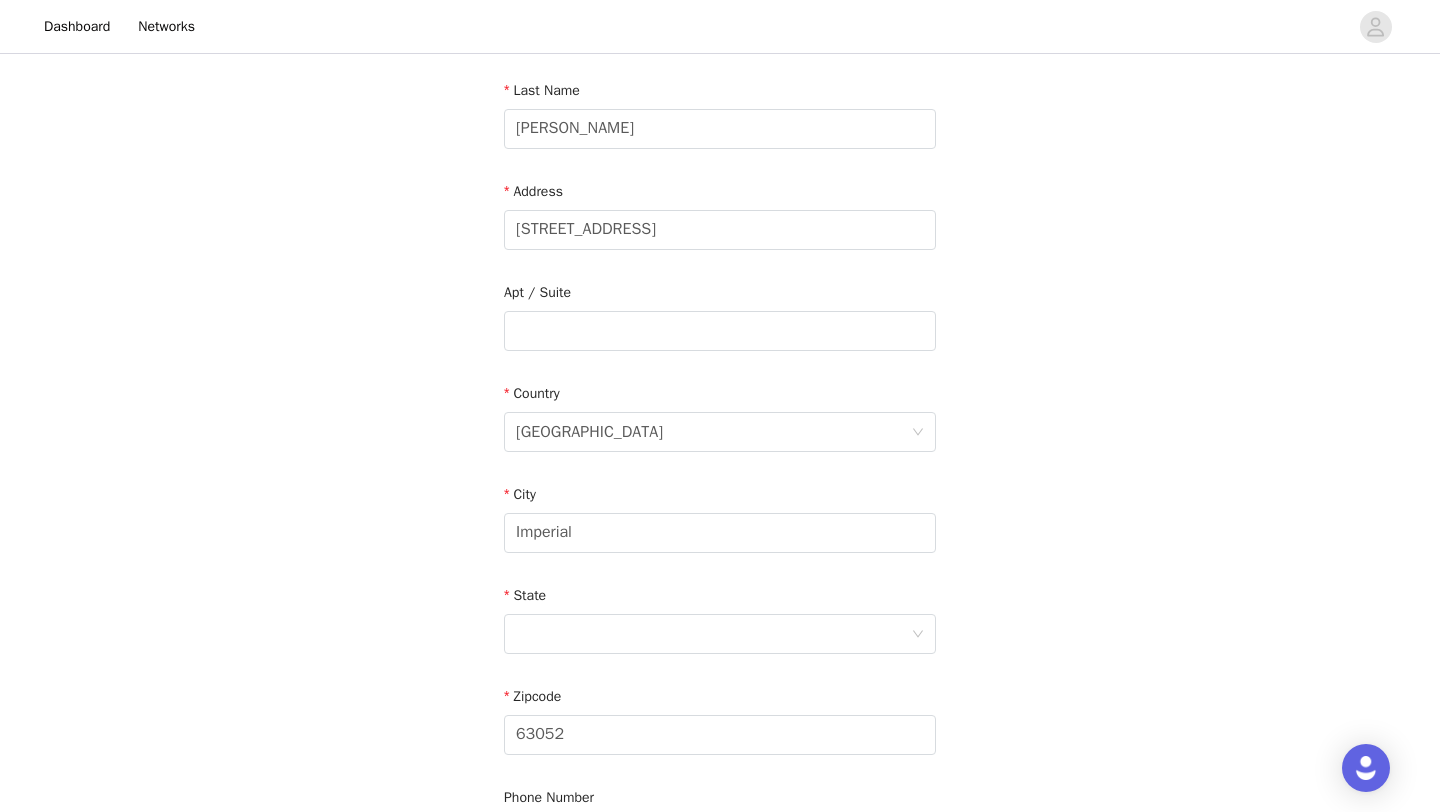 type on "6363754480" 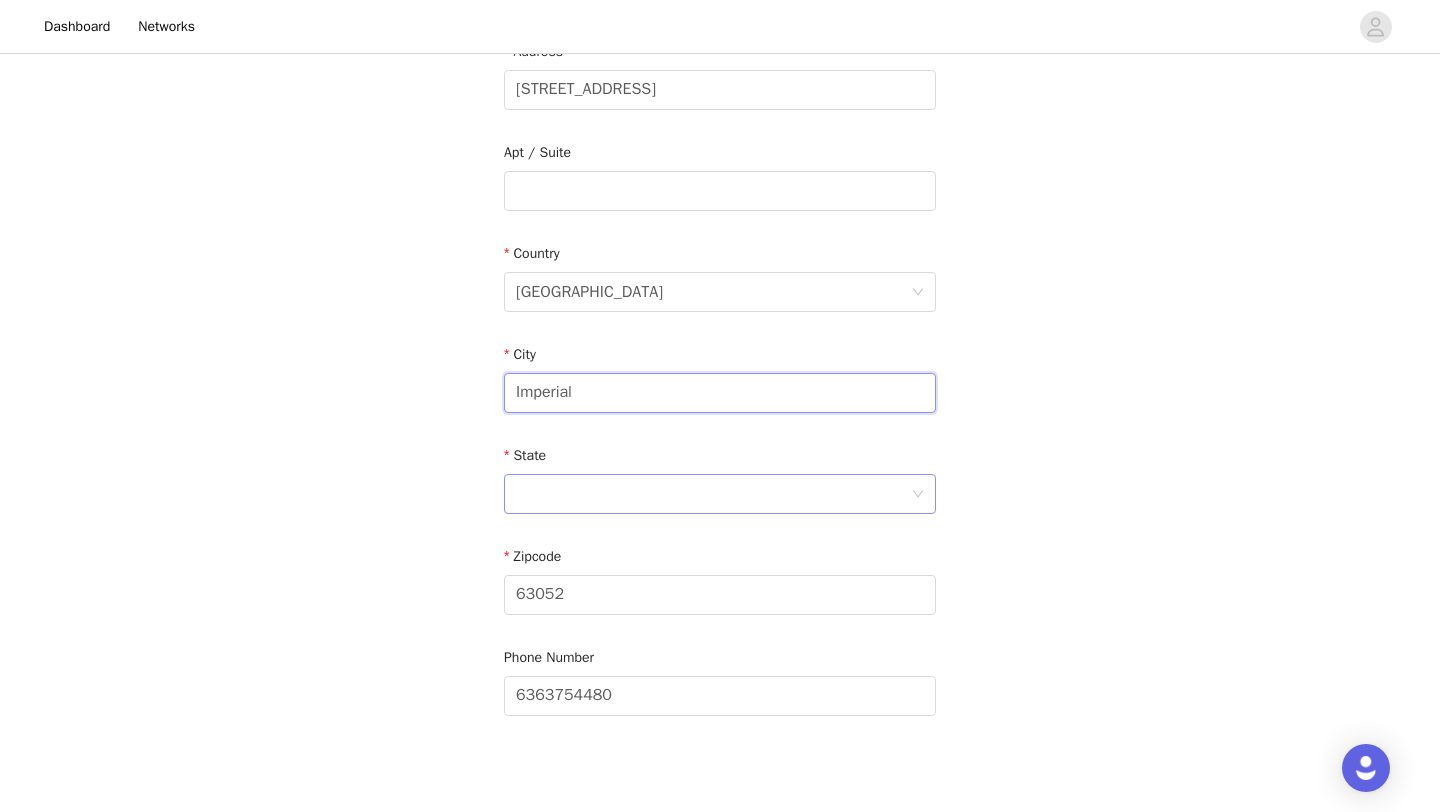 scroll, scrollTop: 458, scrollLeft: 0, axis: vertical 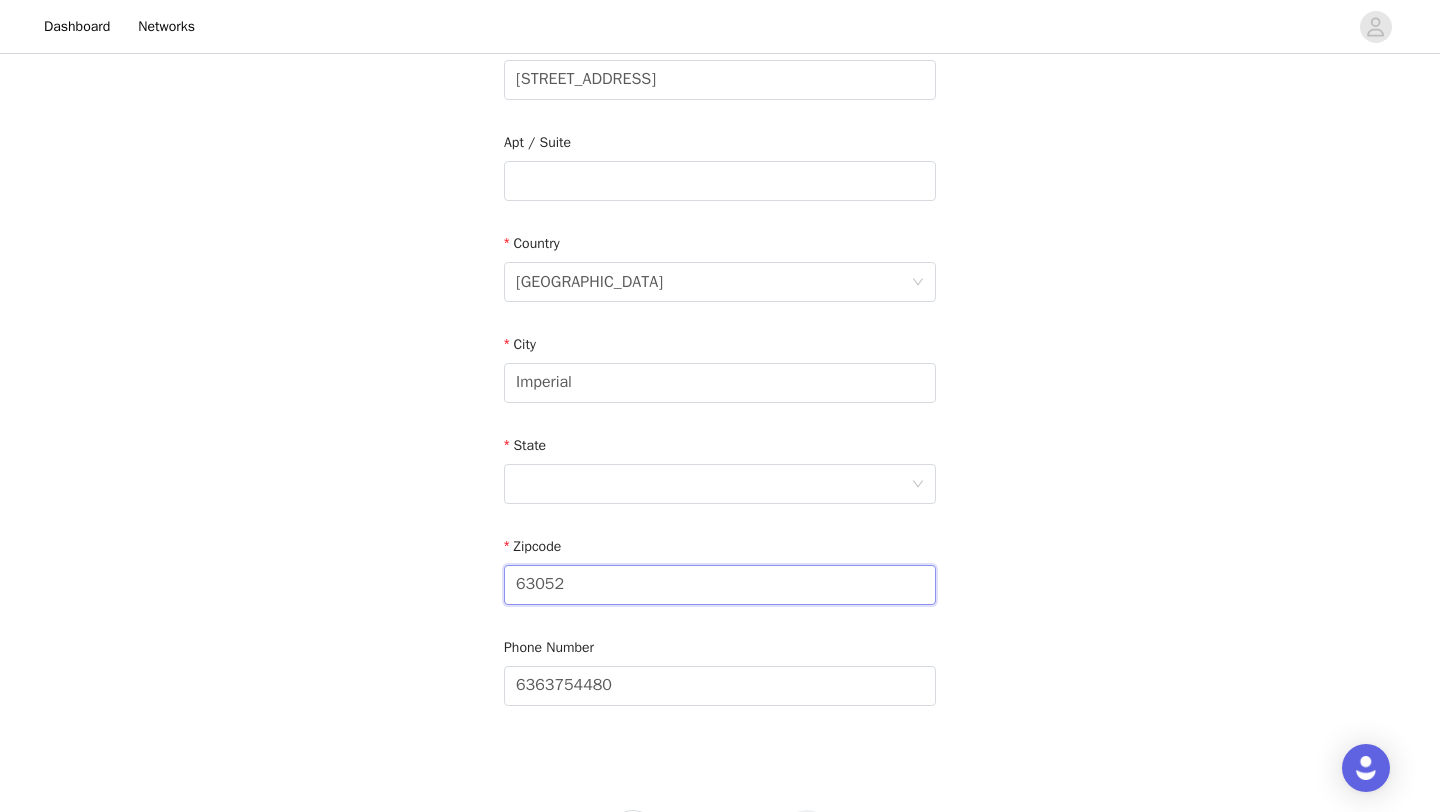 click on "63052" at bounding box center [720, 585] 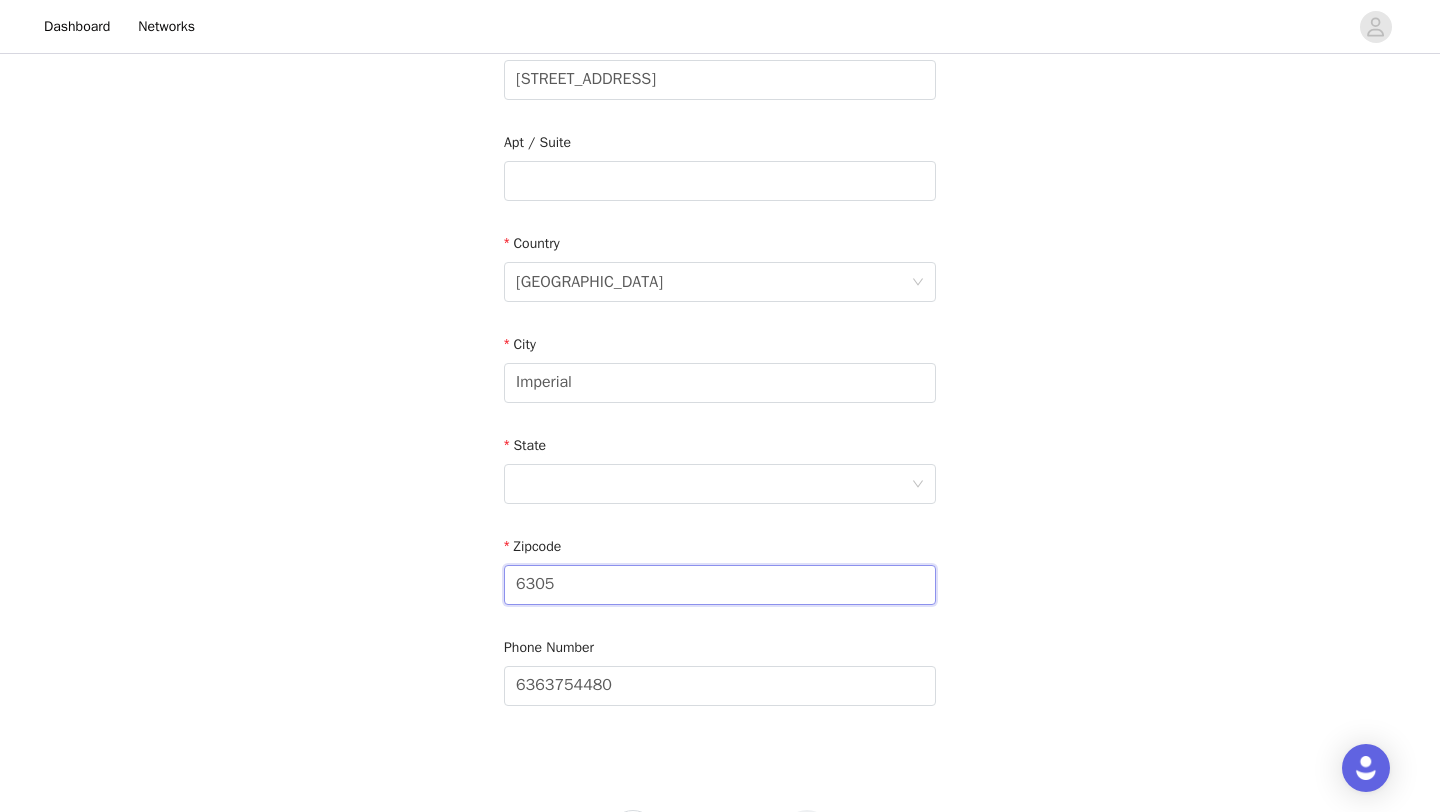 type on "63052" 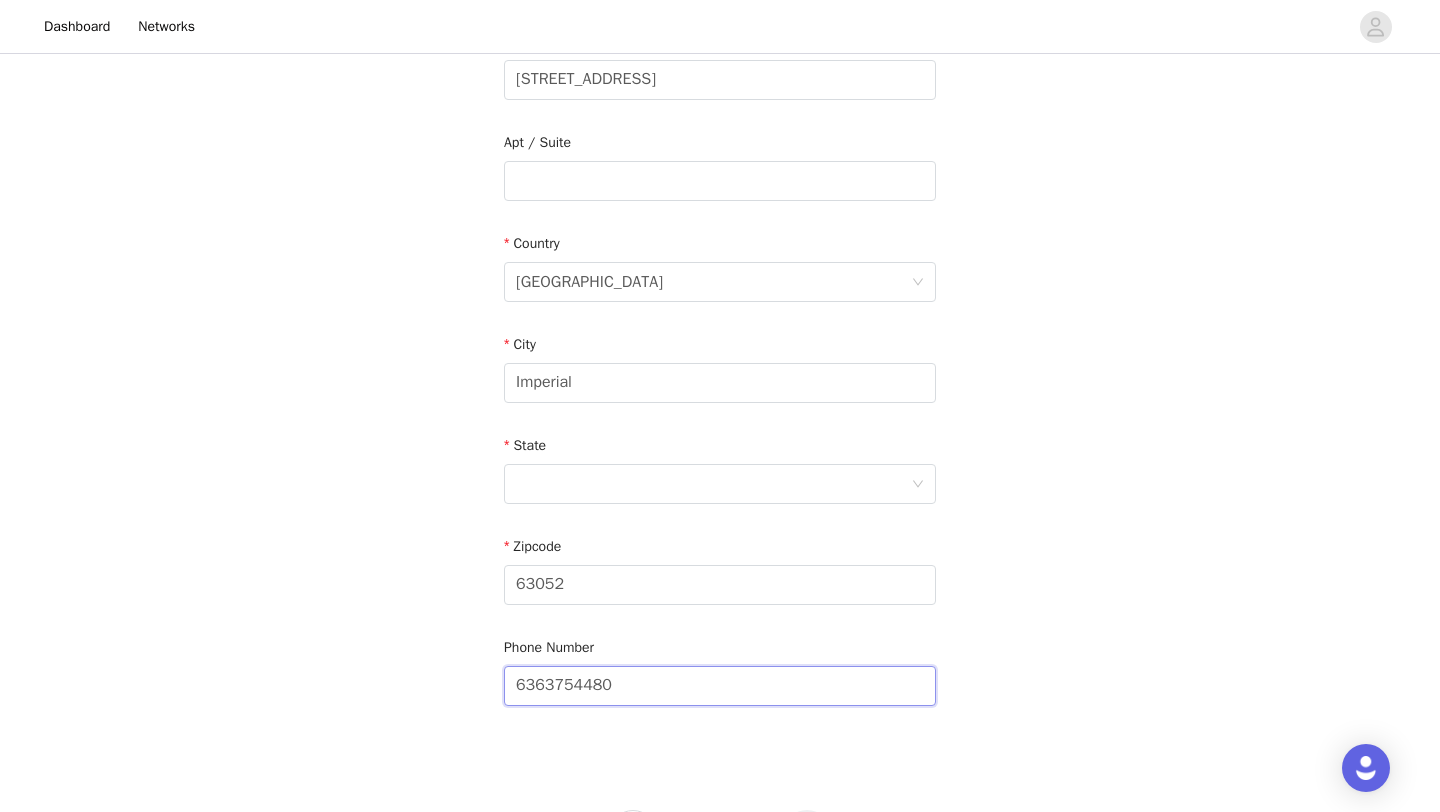 click on "6363754480" at bounding box center [720, 686] 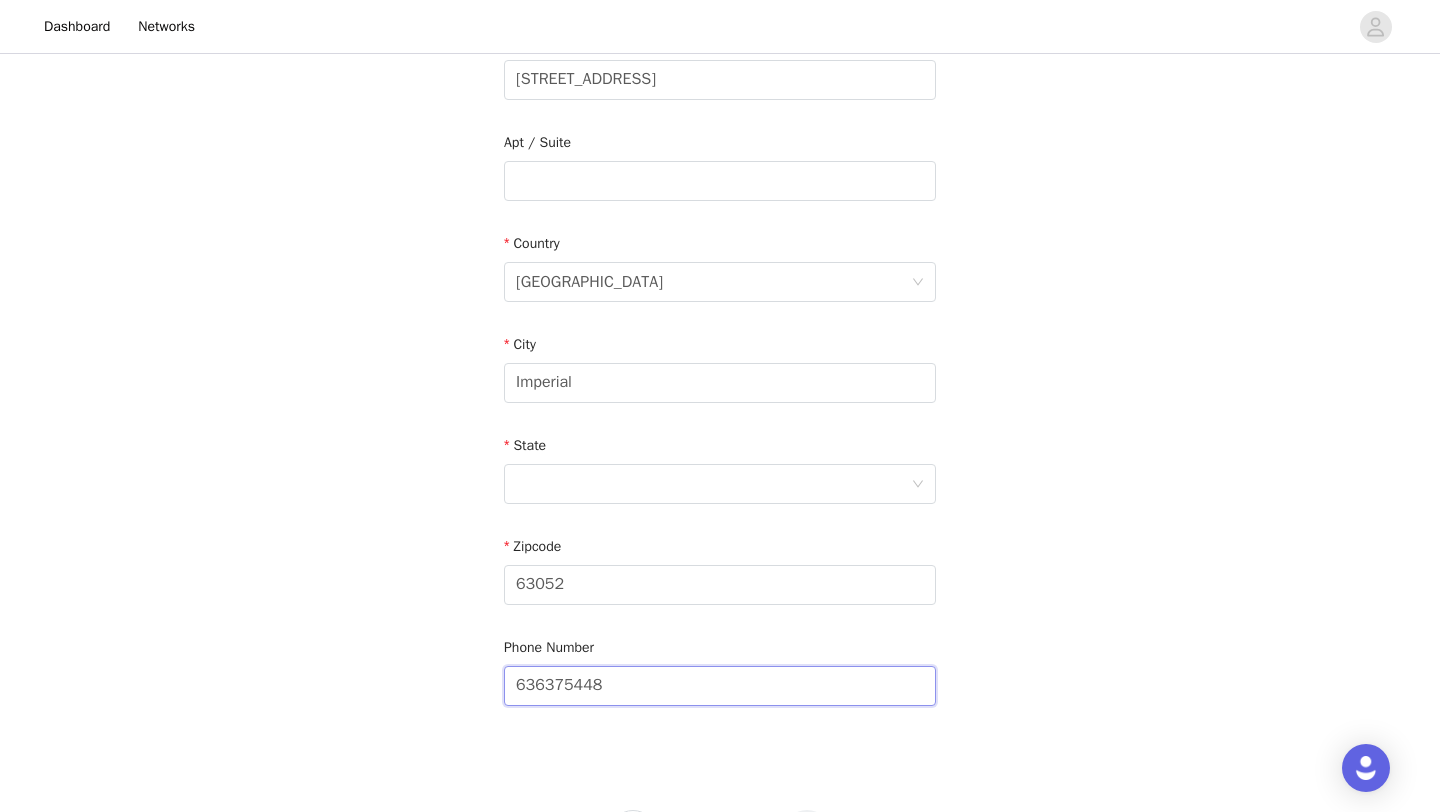 type on "6363754480" 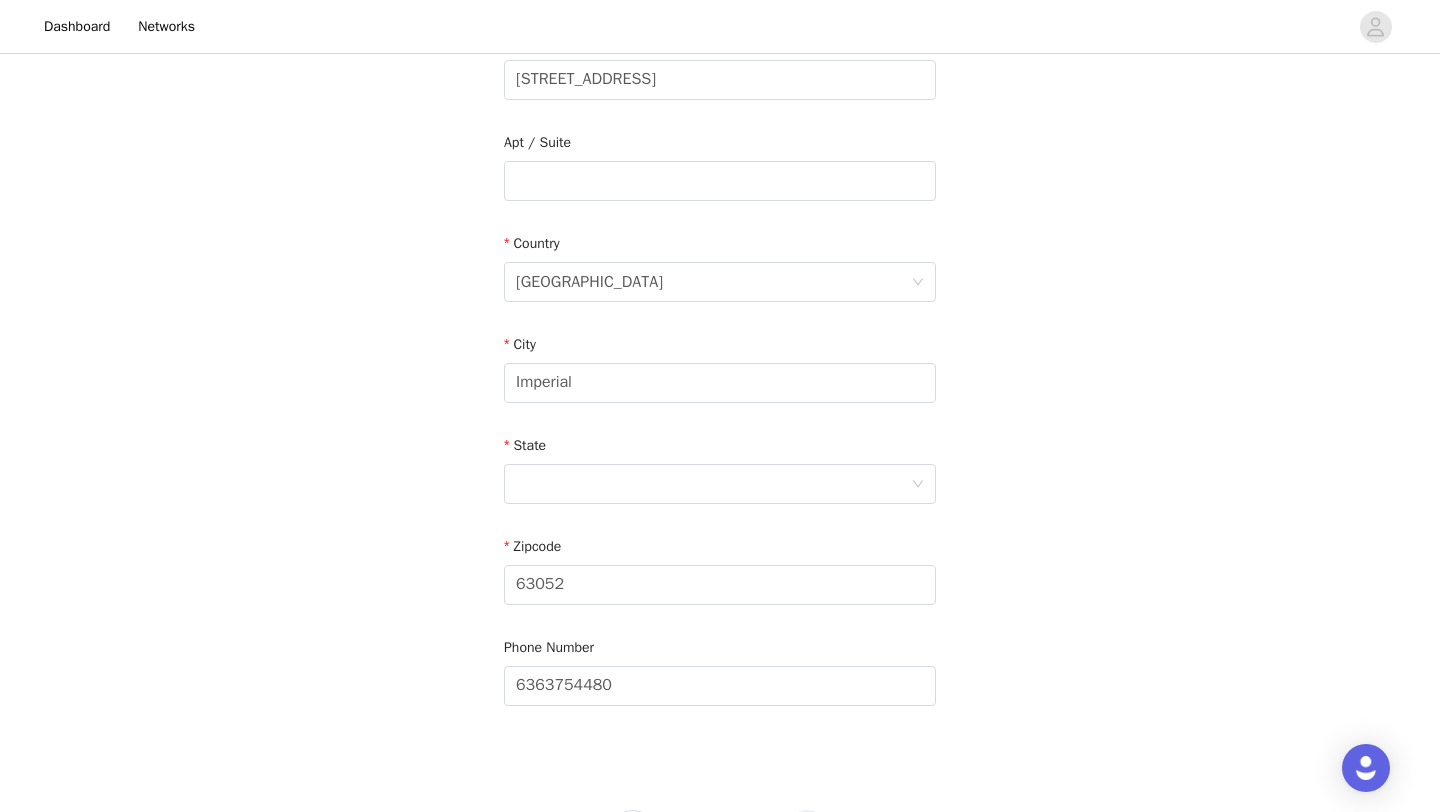 click on "State" at bounding box center [720, 449] 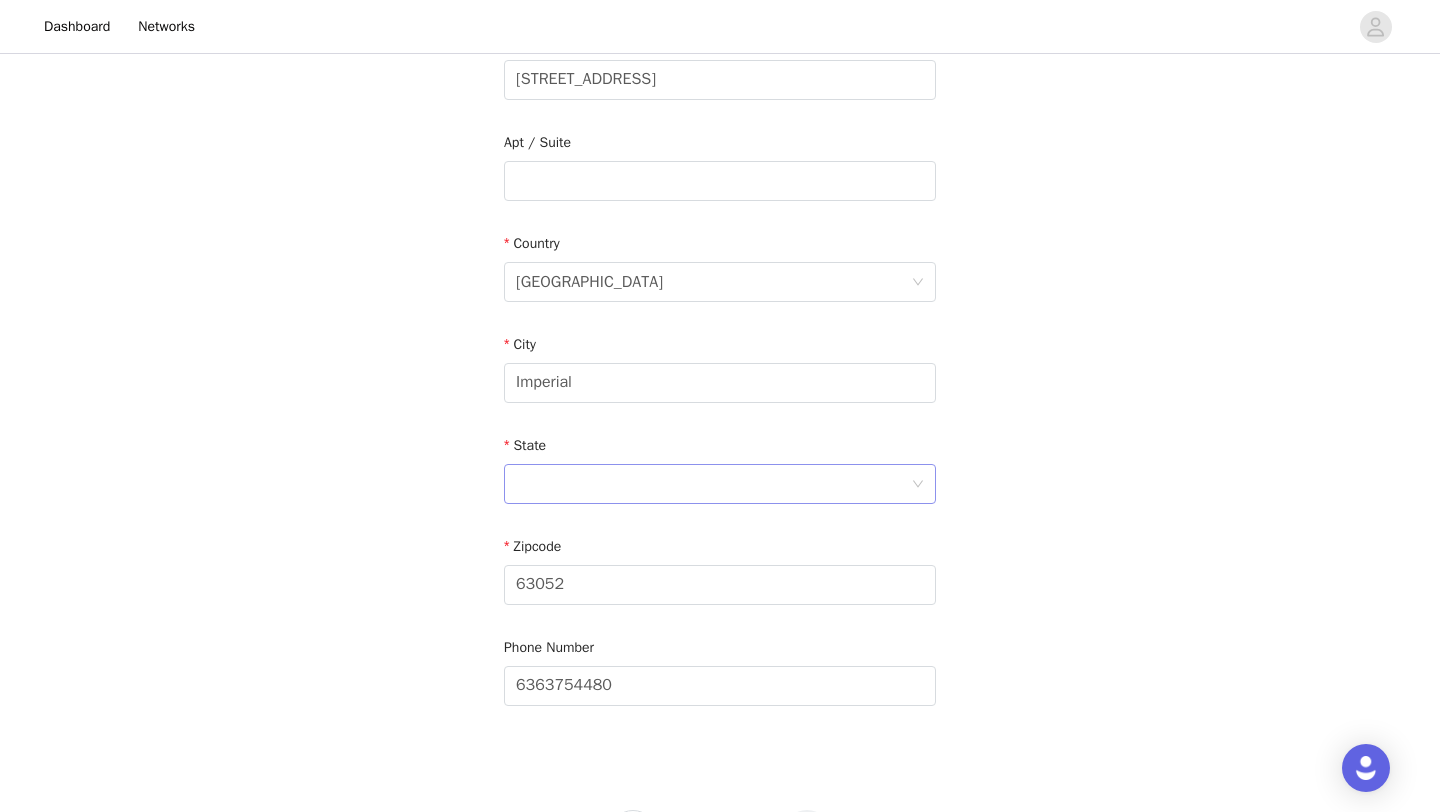 click at bounding box center [713, 484] 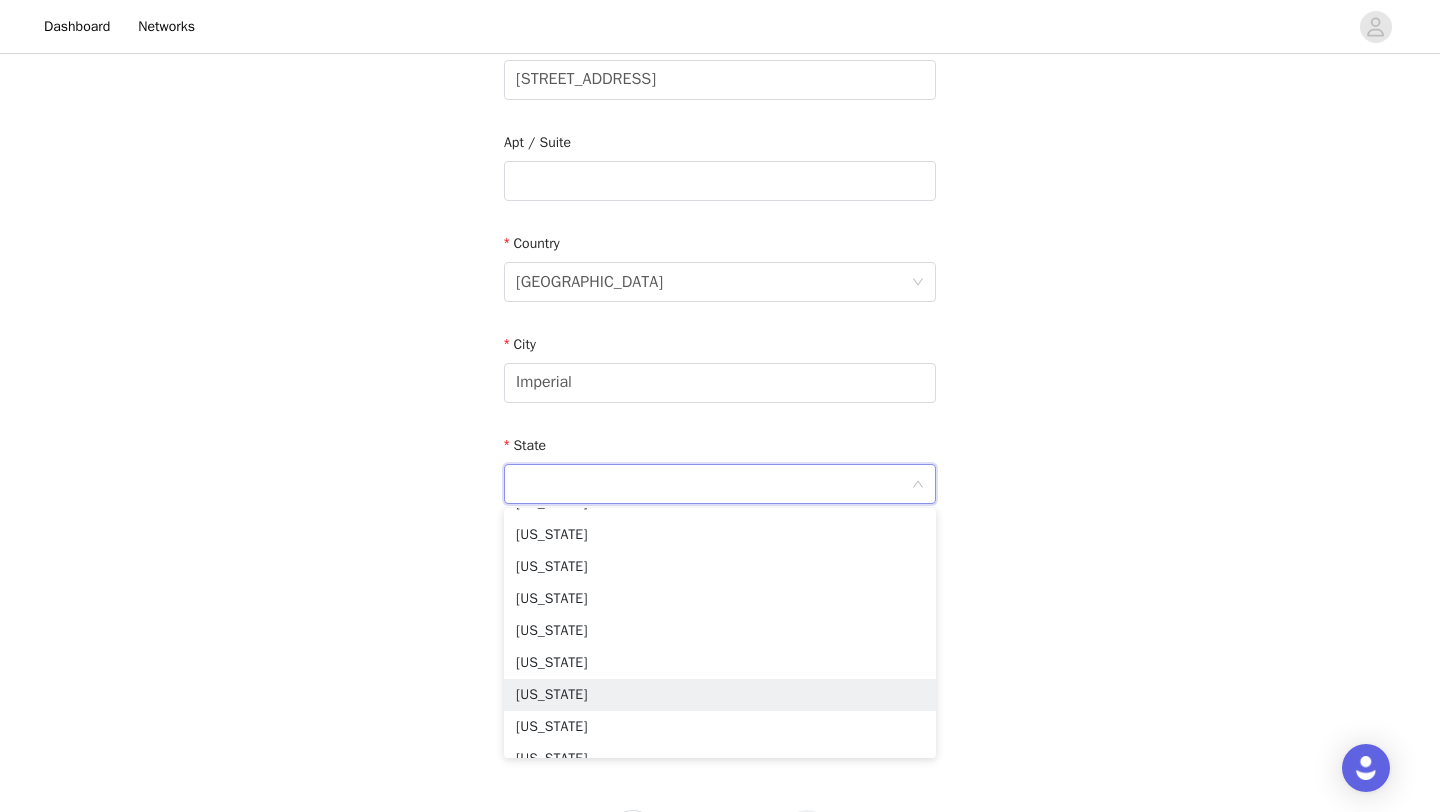 scroll, scrollTop: 964, scrollLeft: 0, axis: vertical 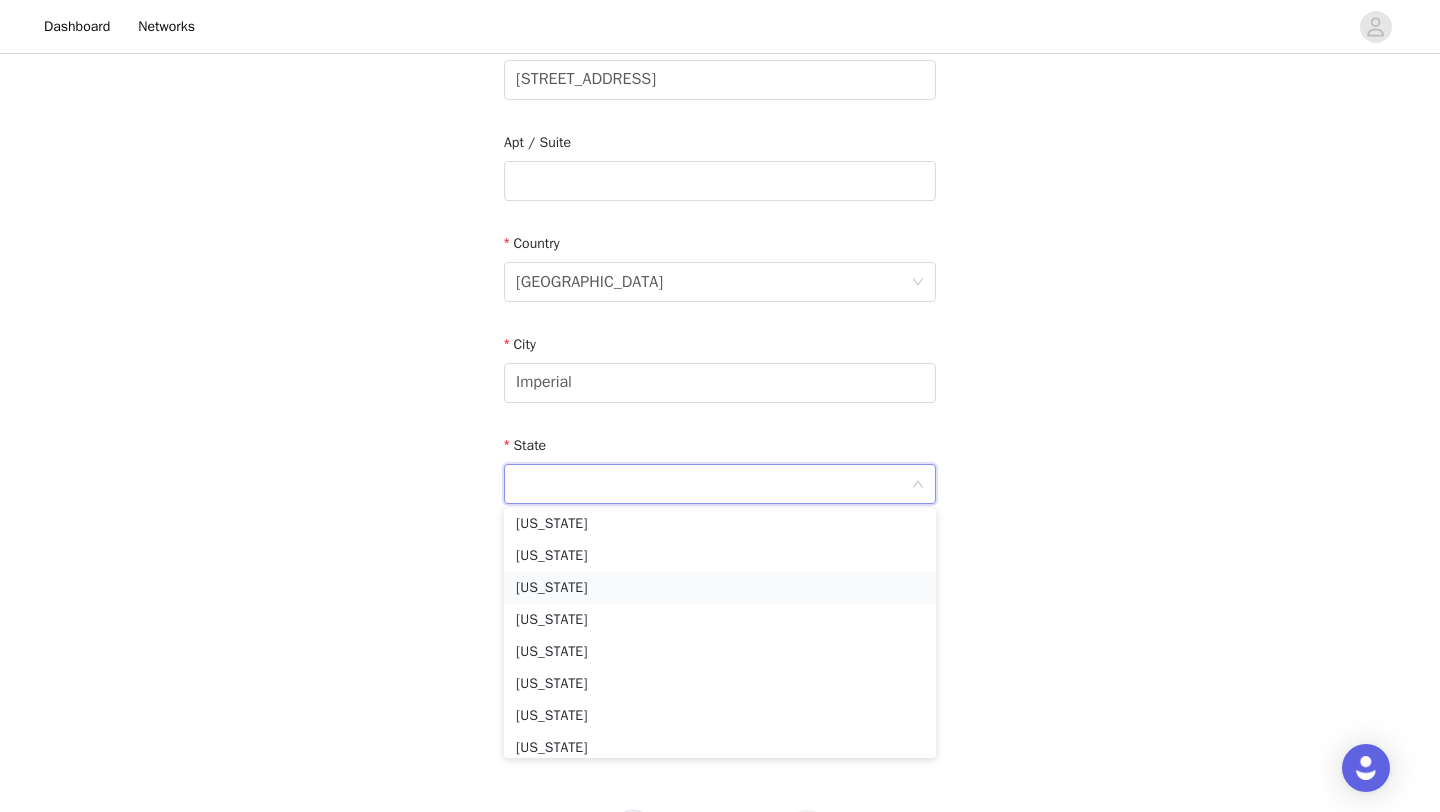 click on "[US_STATE]" at bounding box center [720, 588] 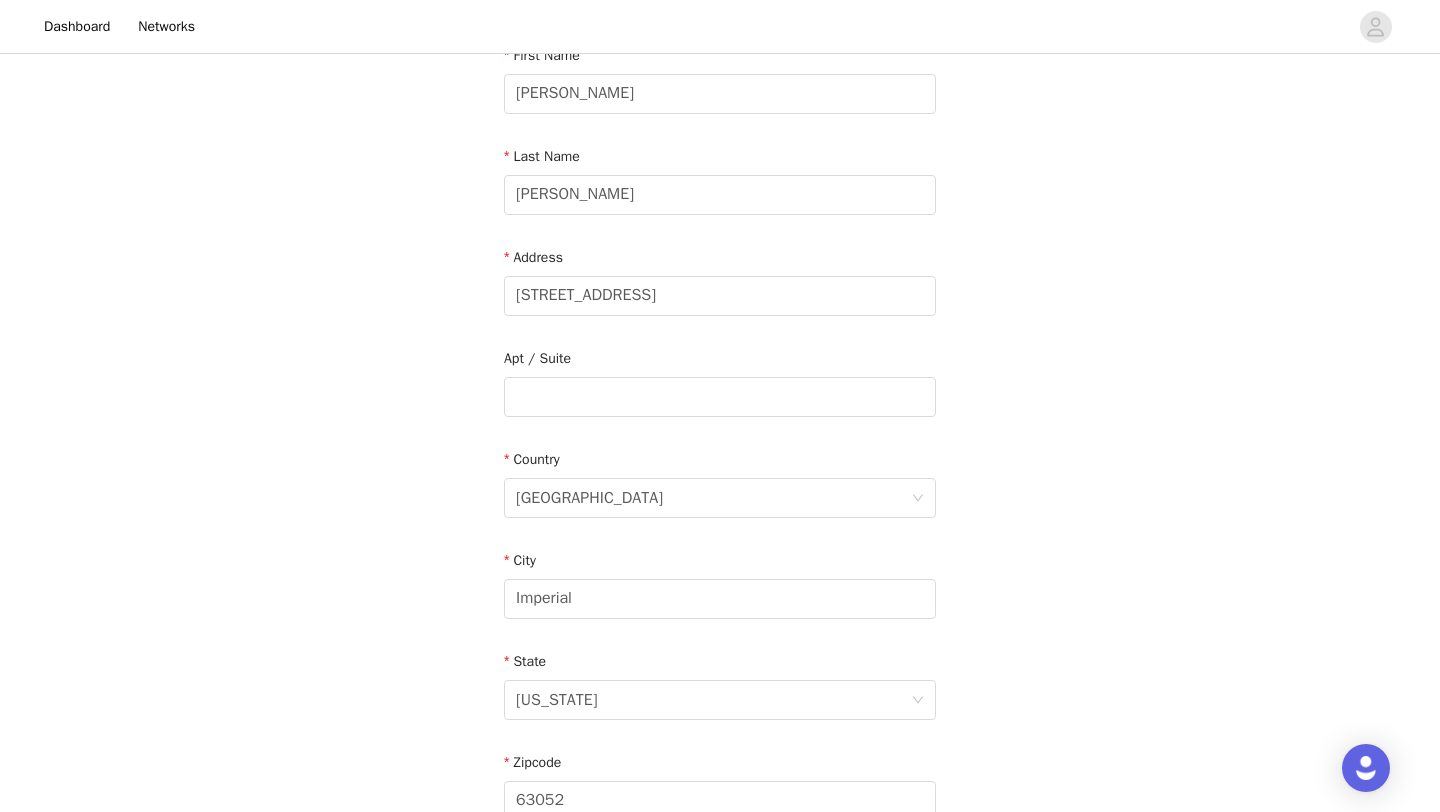 scroll, scrollTop: 180, scrollLeft: 0, axis: vertical 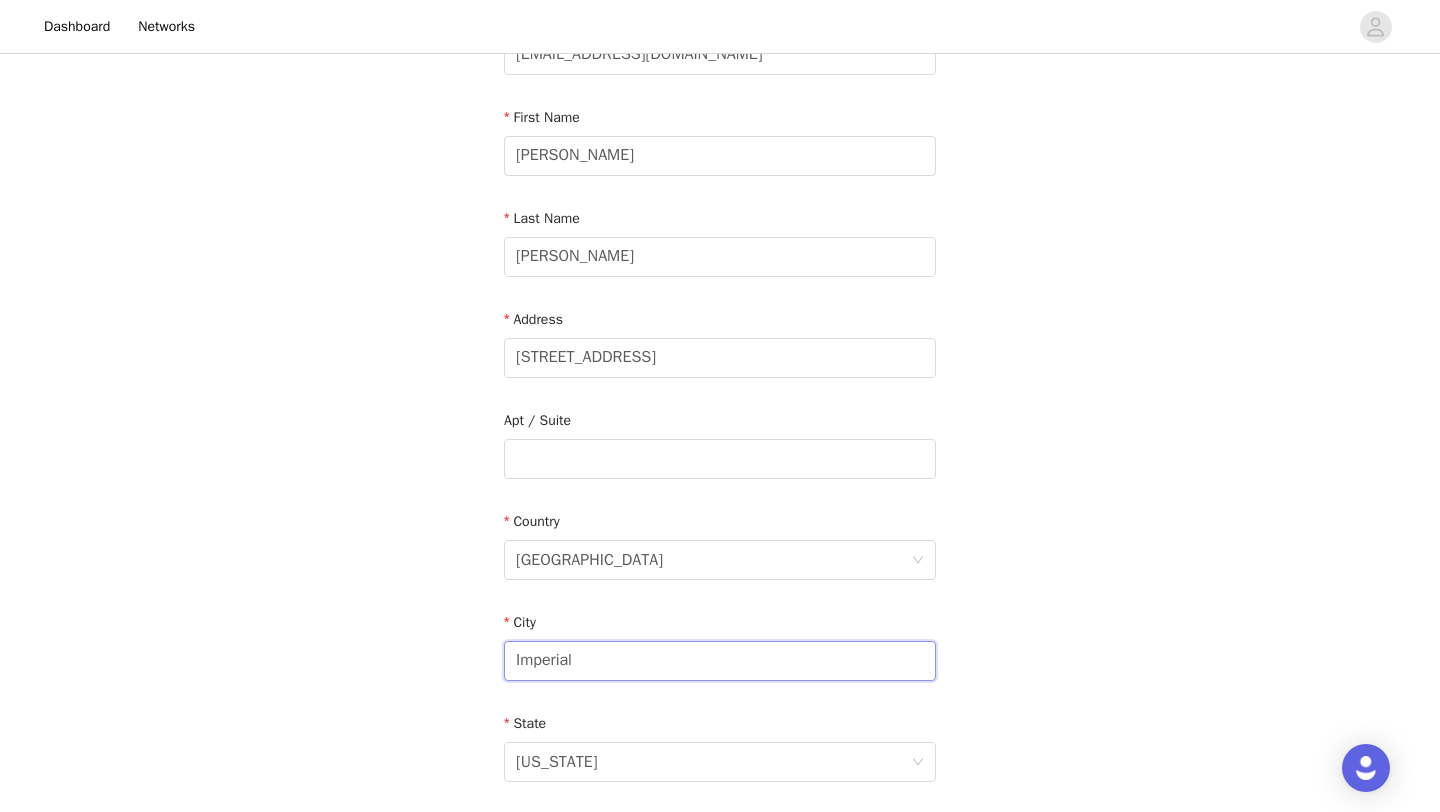 click on "Imperial" at bounding box center [720, 661] 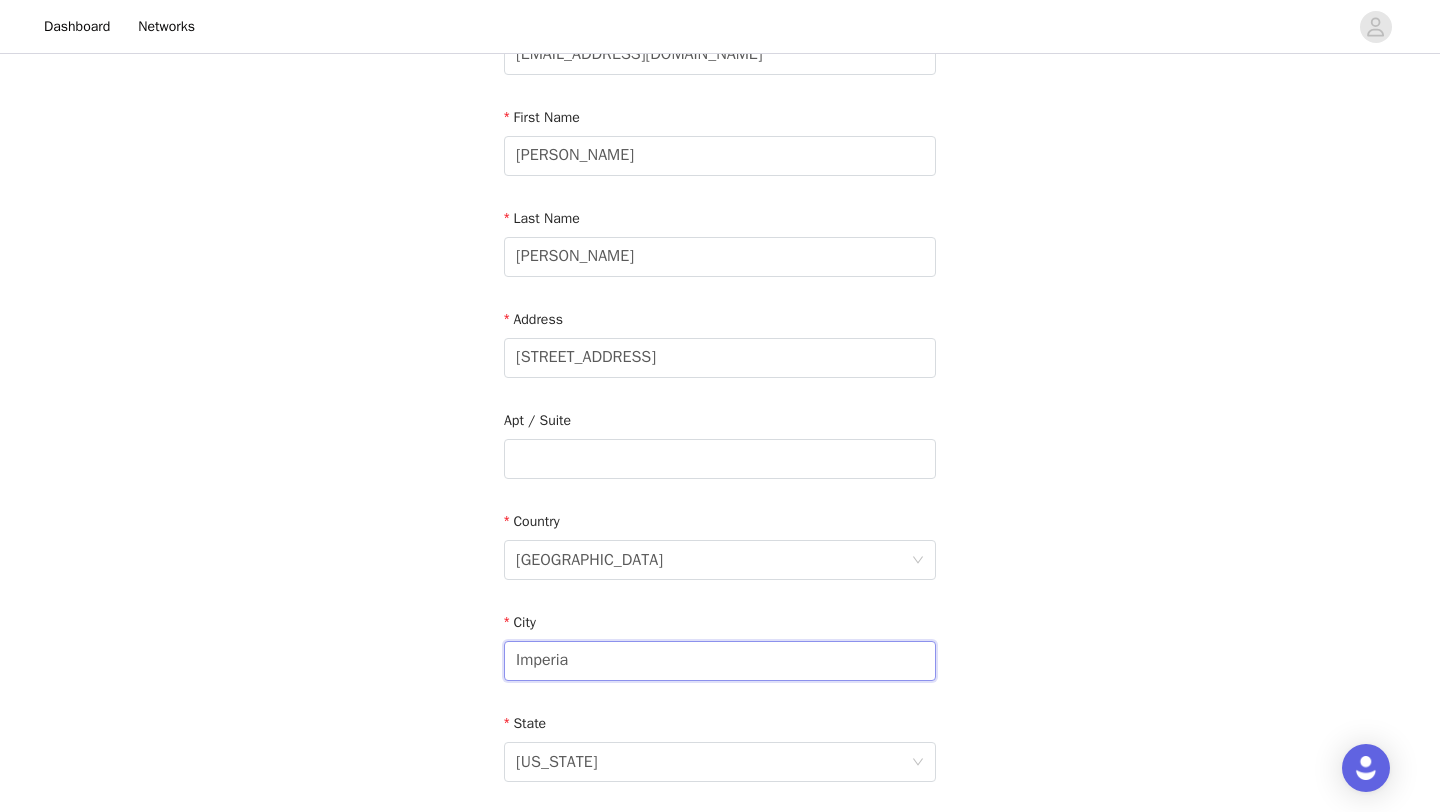 type on "Imperial" 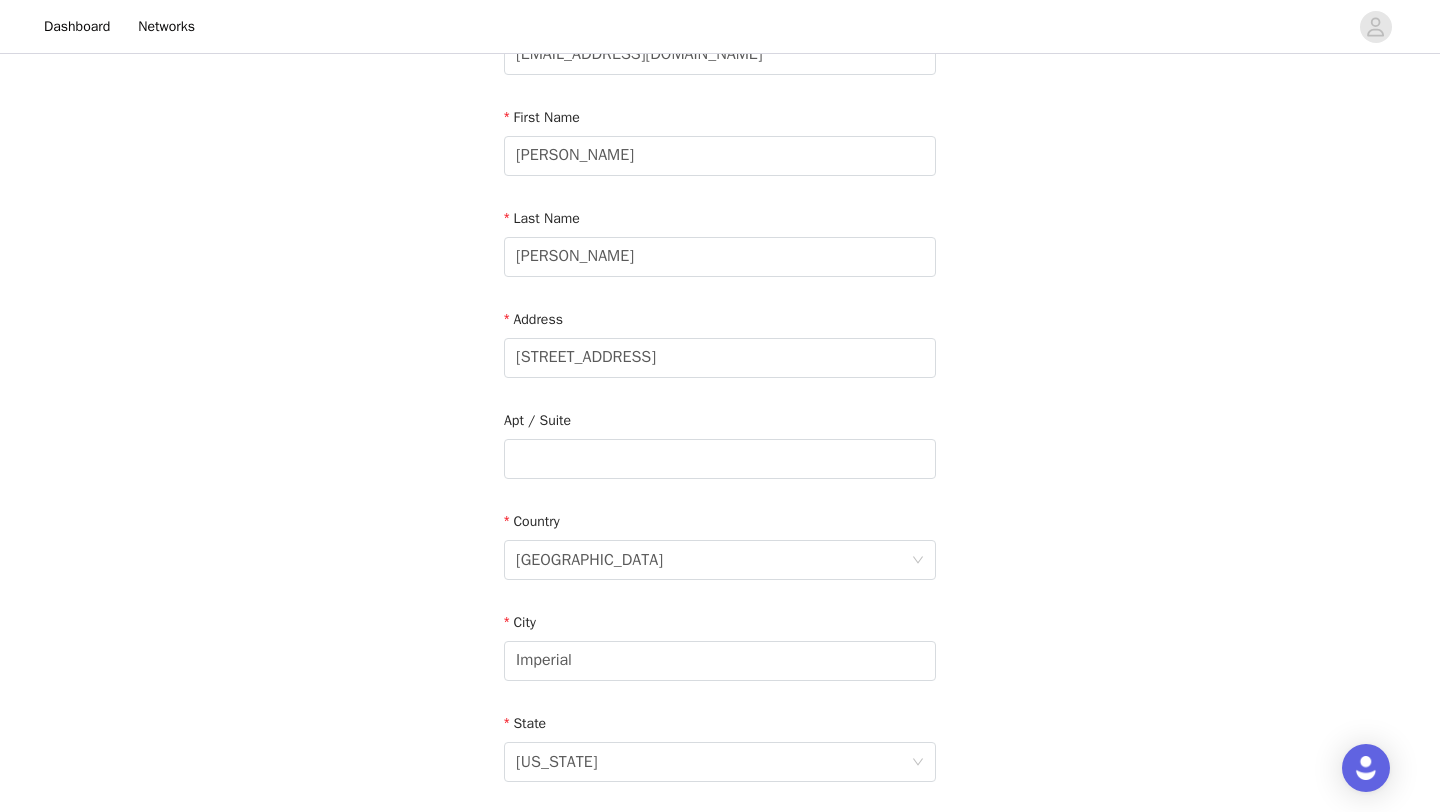 click on "STEP 4 OF 7
Shipping Information
Email [EMAIL_ADDRESS][DOMAIN_NAME]   First Name [PERSON_NAME]   Last Name [PERSON_NAME]   Address [STREET_ADDRESS][US_STATE]   Phone Number [PHONE_NUMBER]" at bounding box center (720, 459) 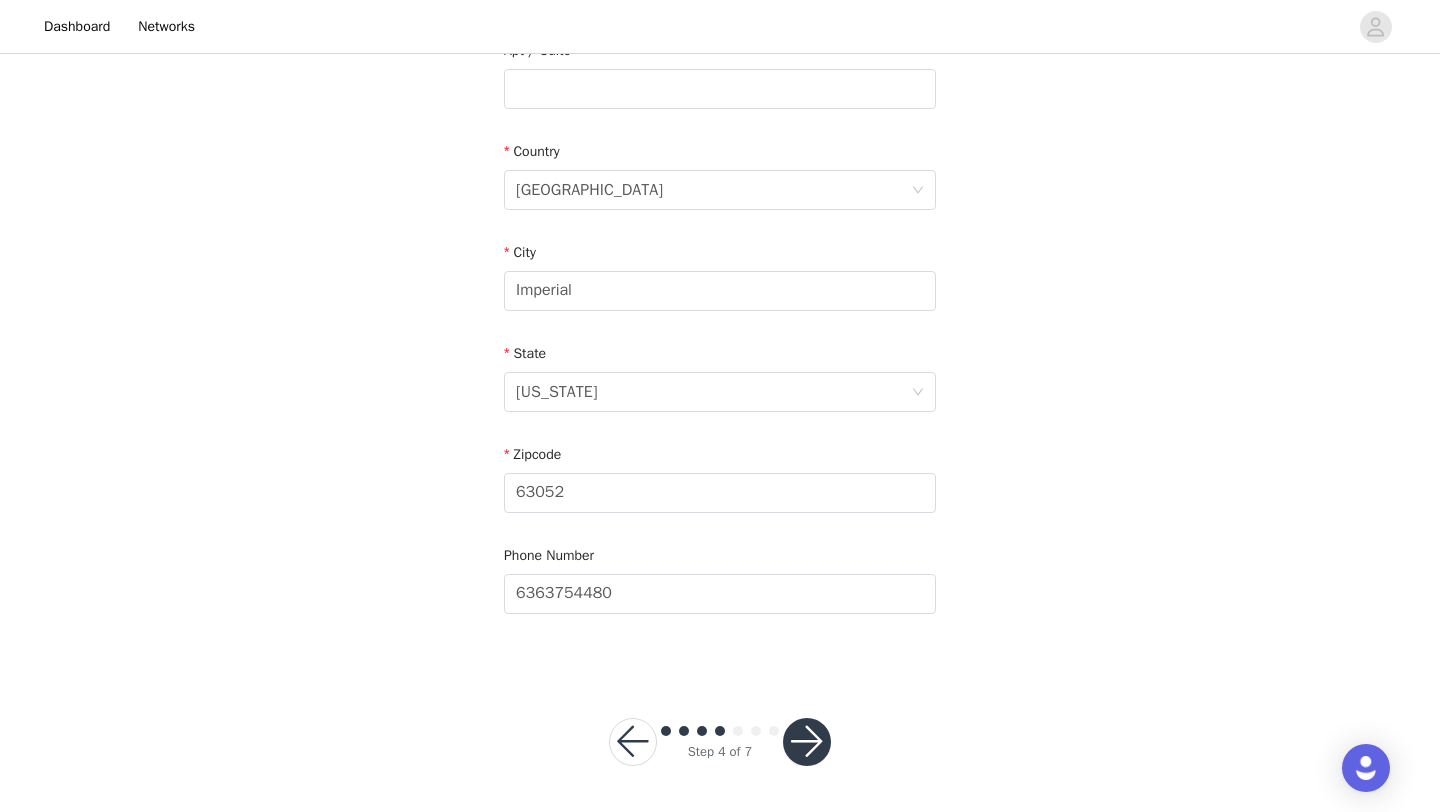 scroll, scrollTop: 551, scrollLeft: 0, axis: vertical 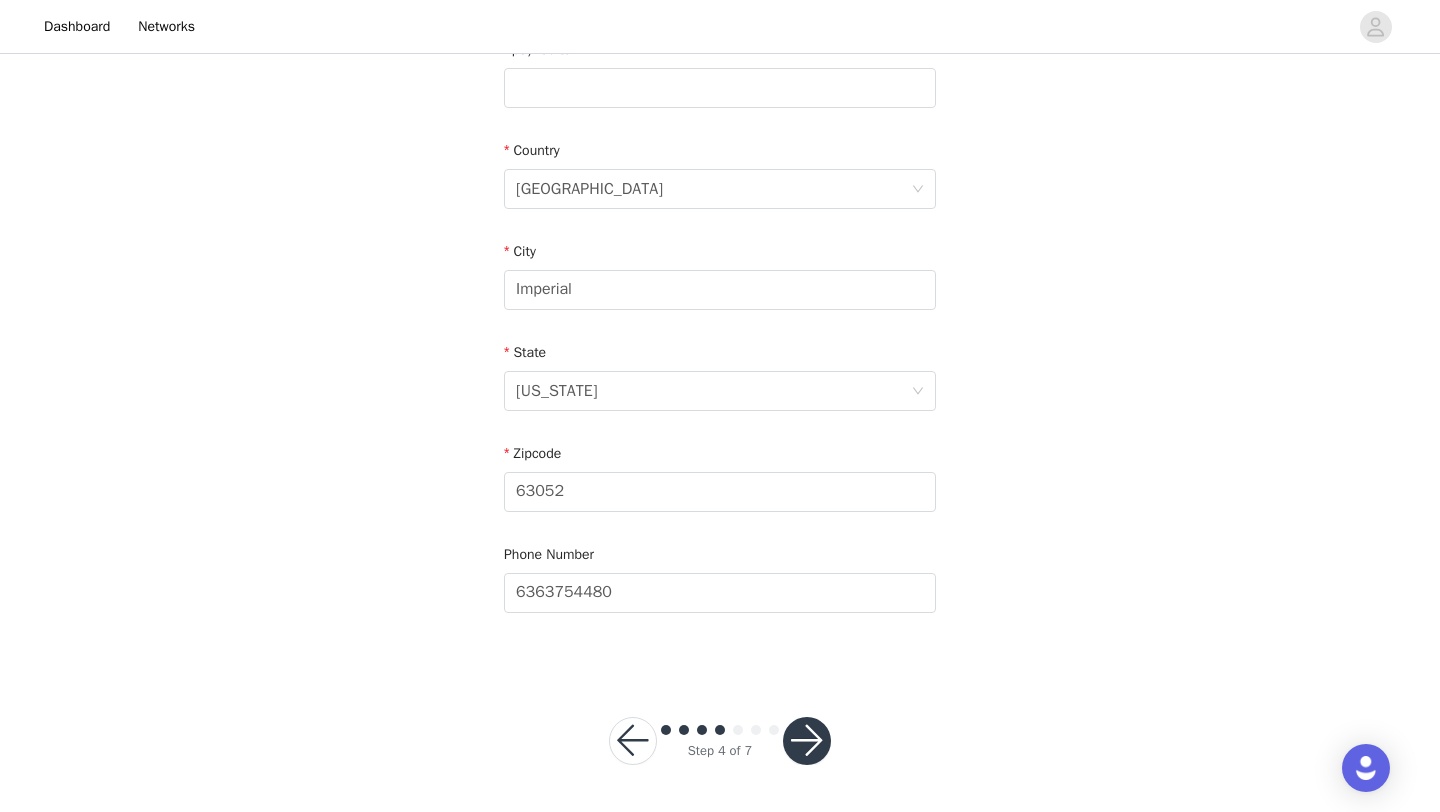 click at bounding box center (807, 741) 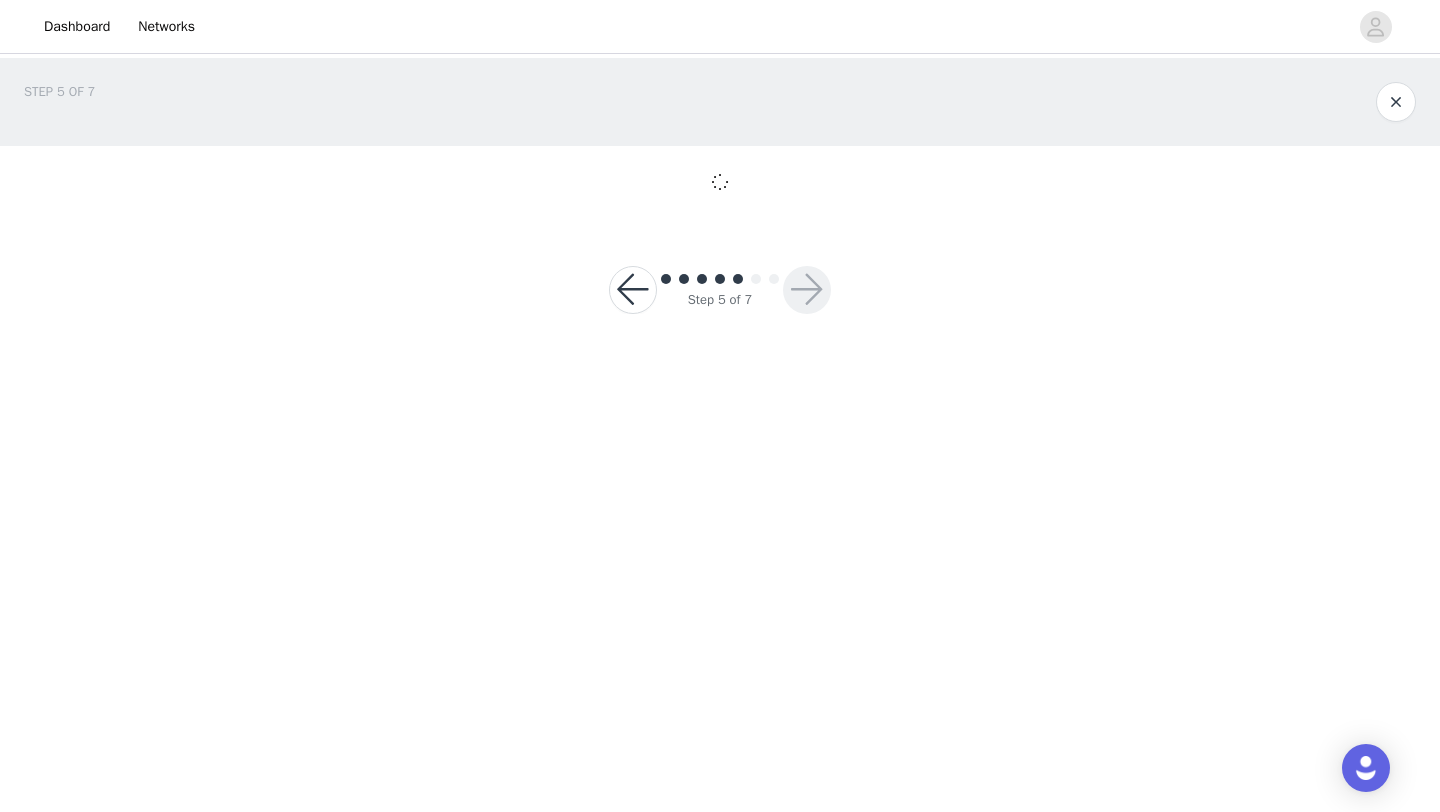 scroll, scrollTop: 0, scrollLeft: 0, axis: both 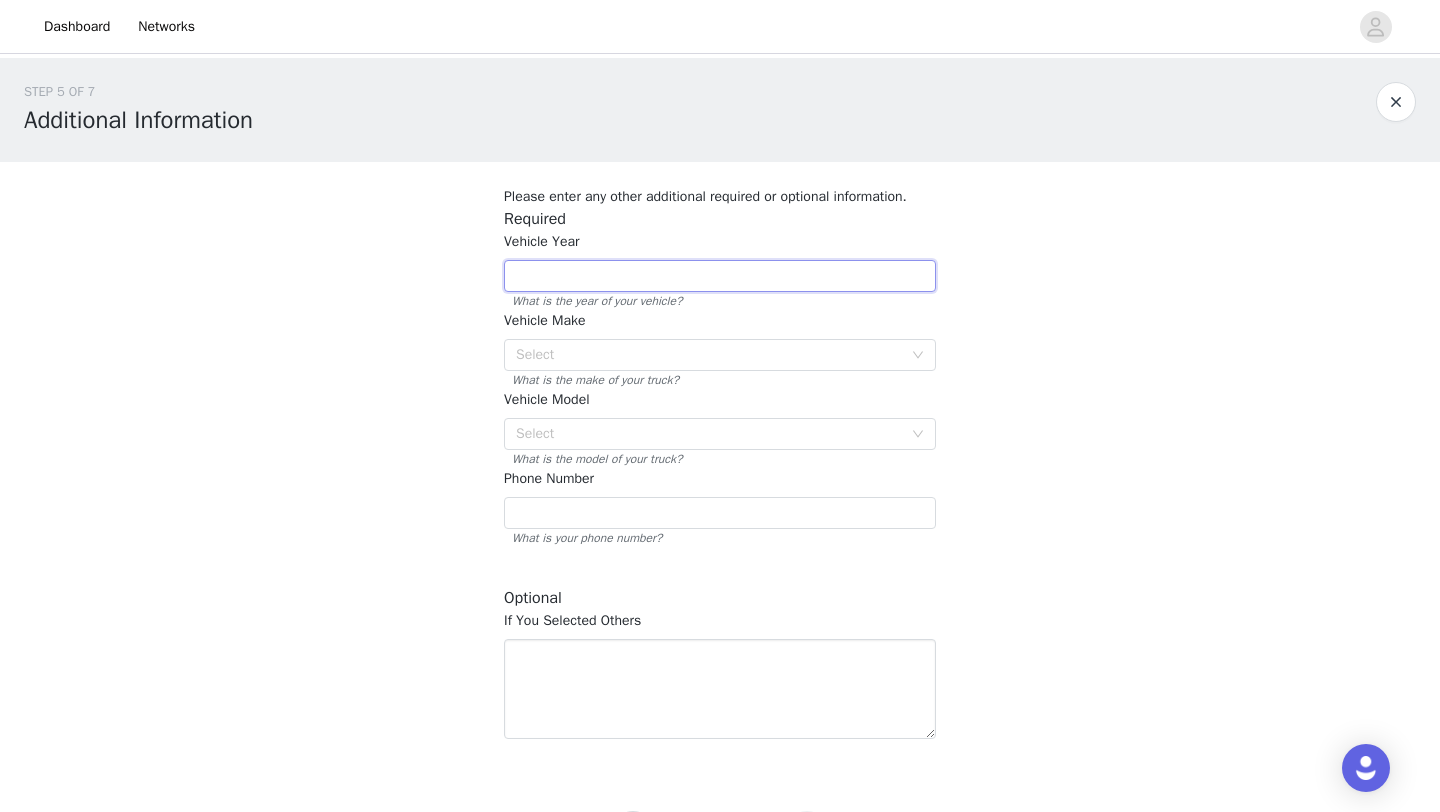 click at bounding box center [720, 276] 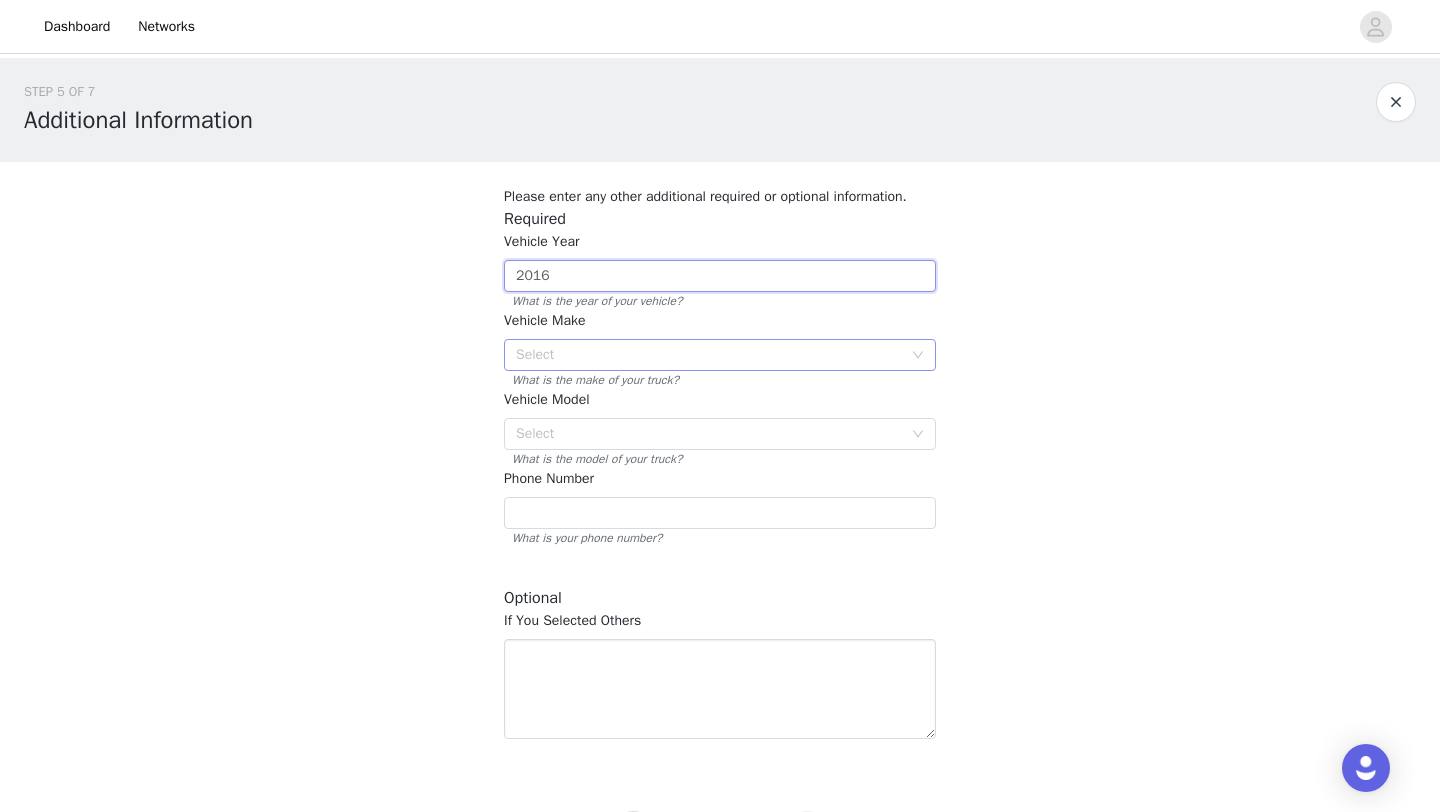 type on "2016" 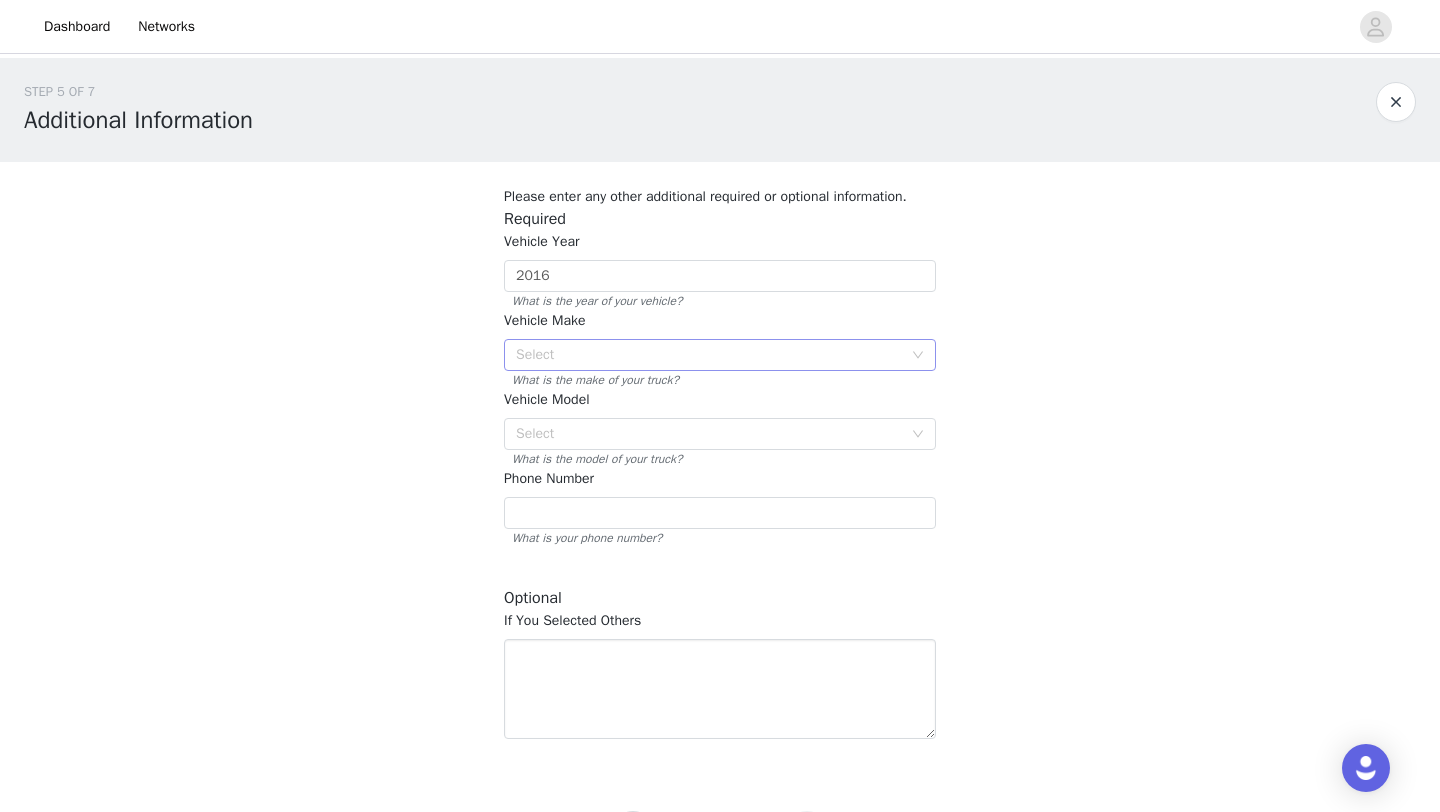 click on "Select" at bounding box center (713, 355) 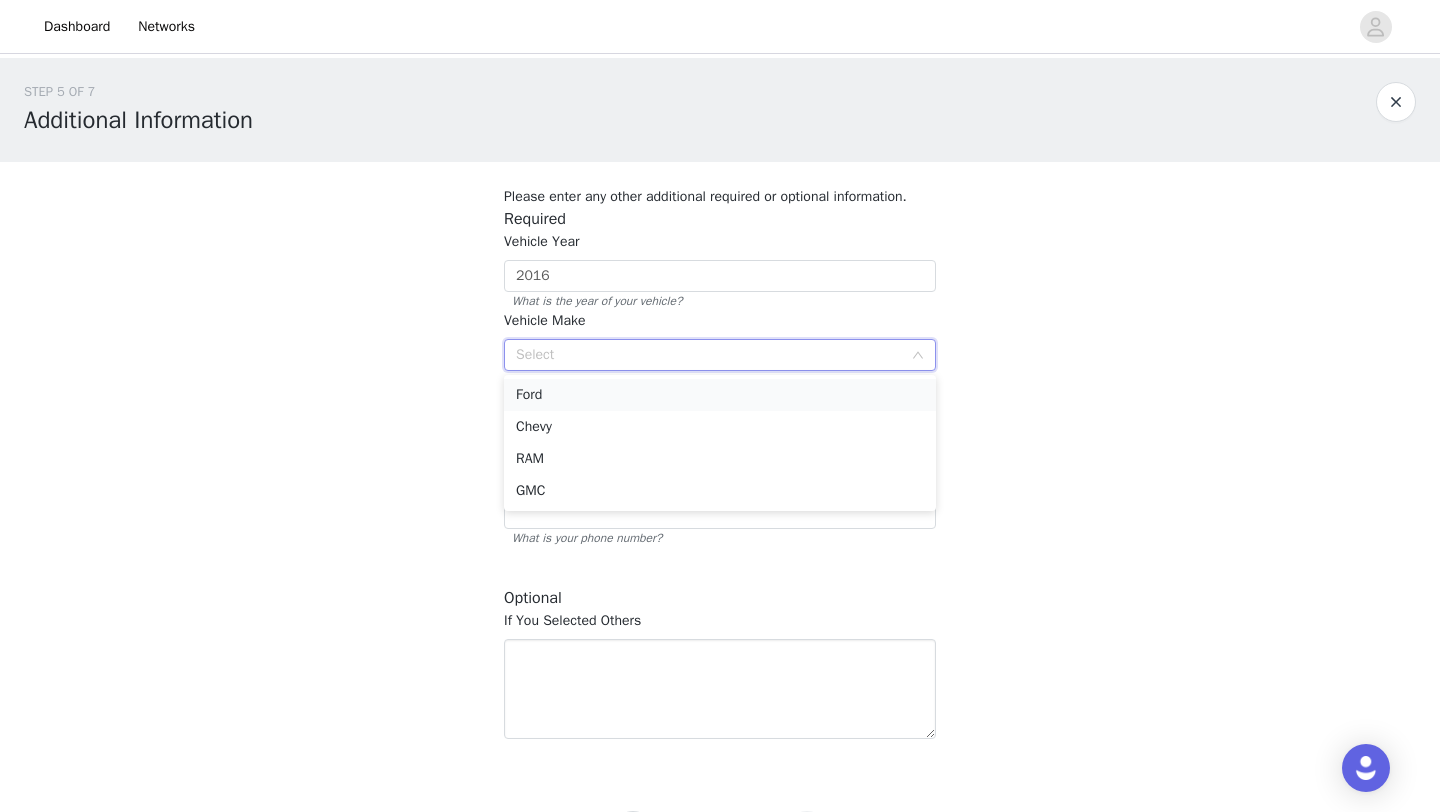 click on "Ford" at bounding box center [720, 395] 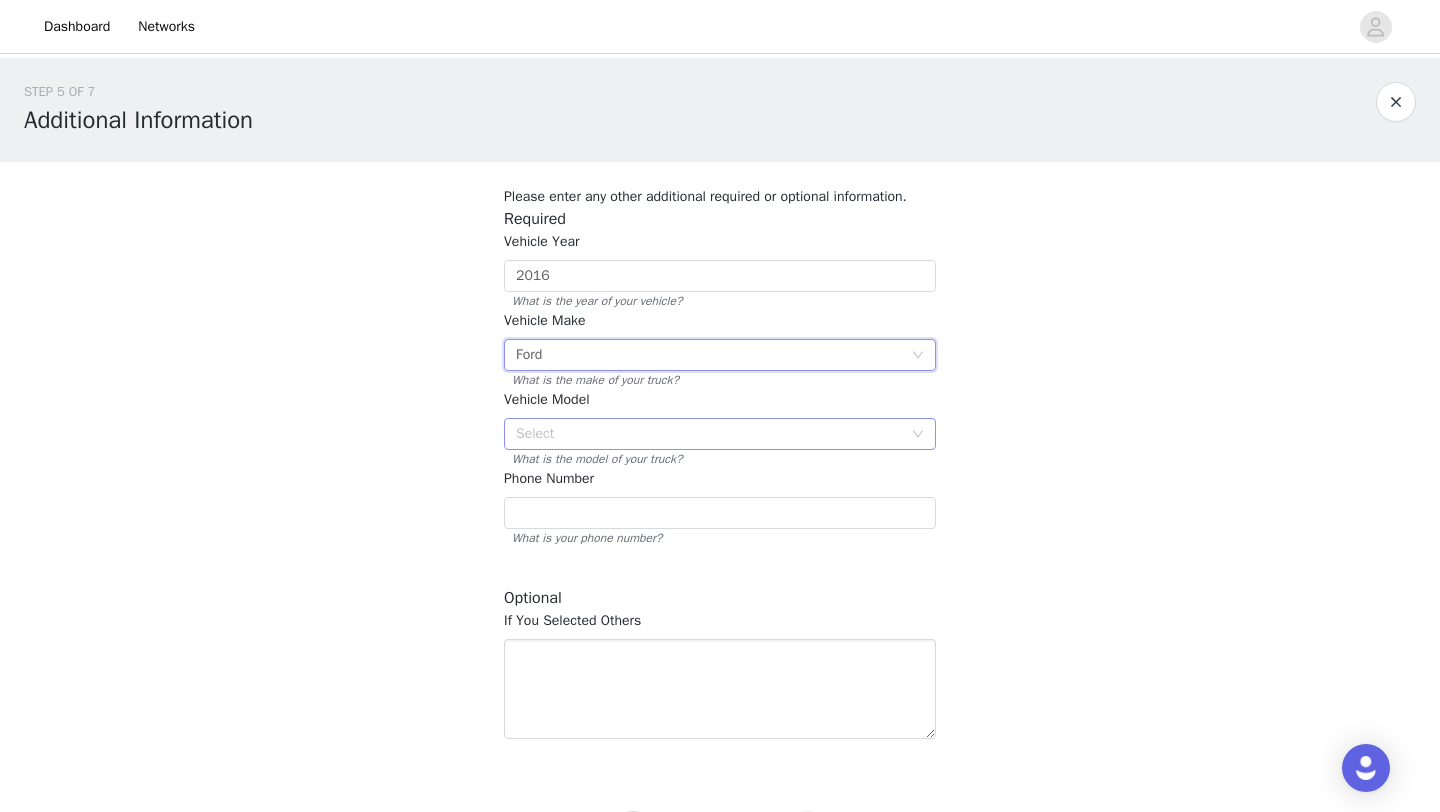 click on "Select" at bounding box center (709, 434) 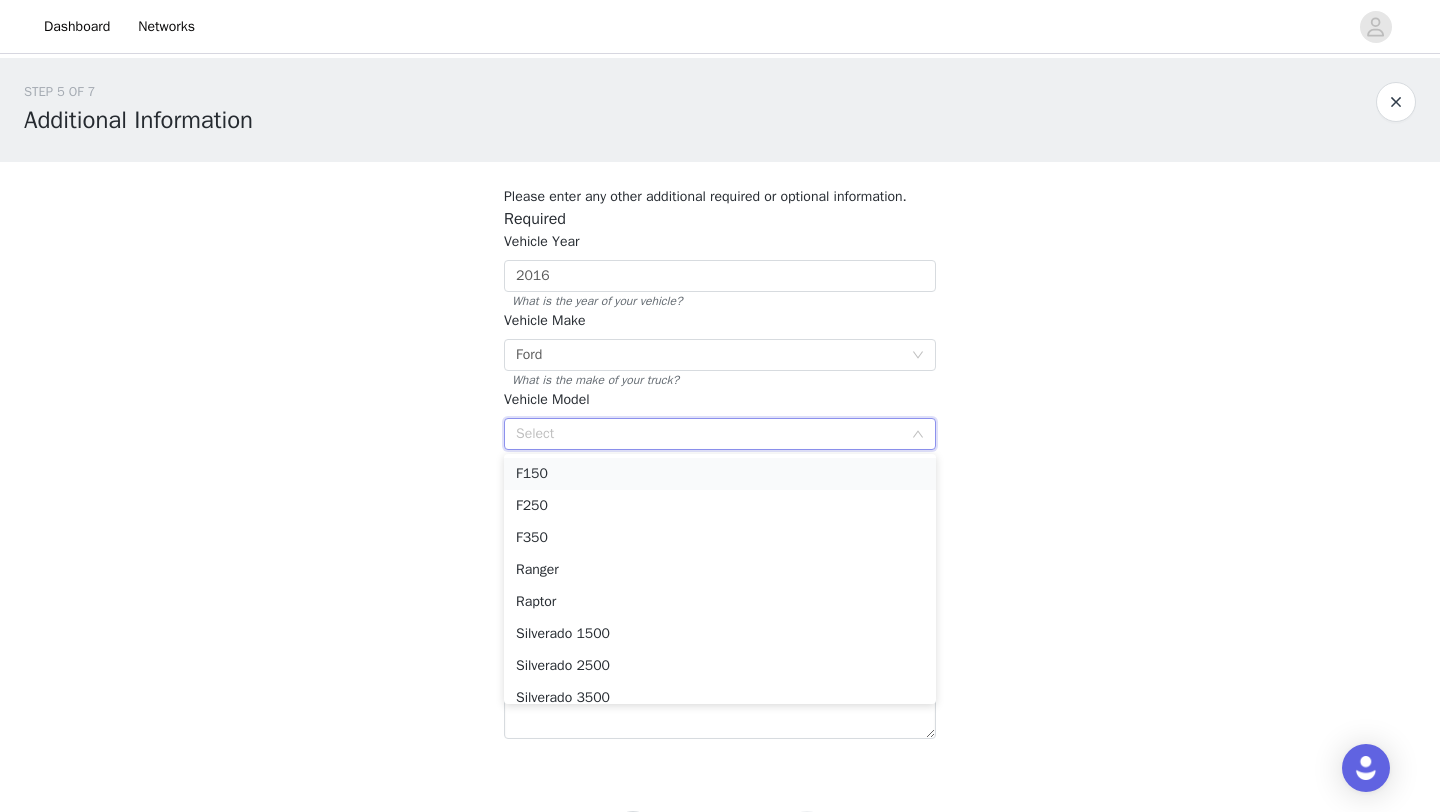 click on "F150" at bounding box center (720, 474) 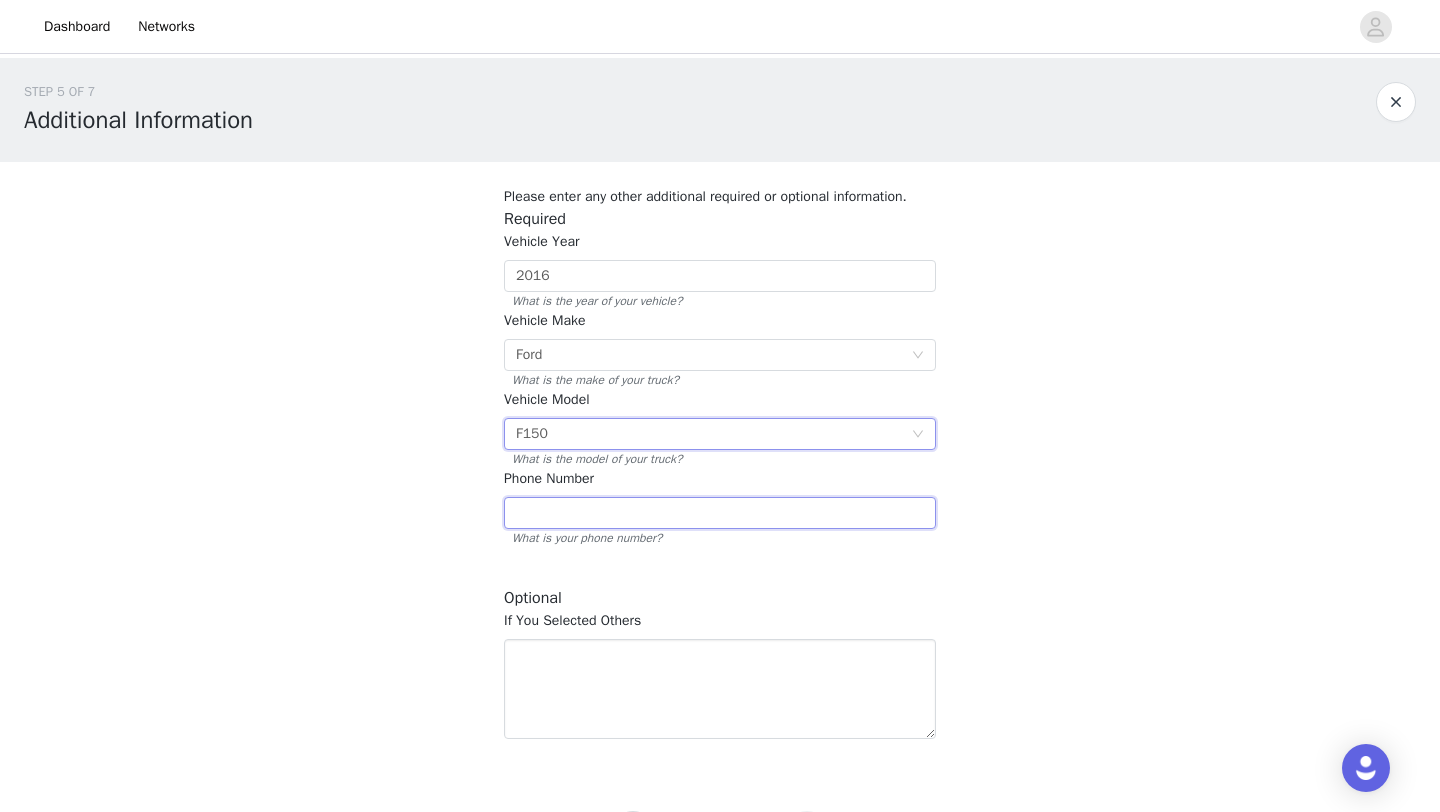 click at bounding box center [720, 513] 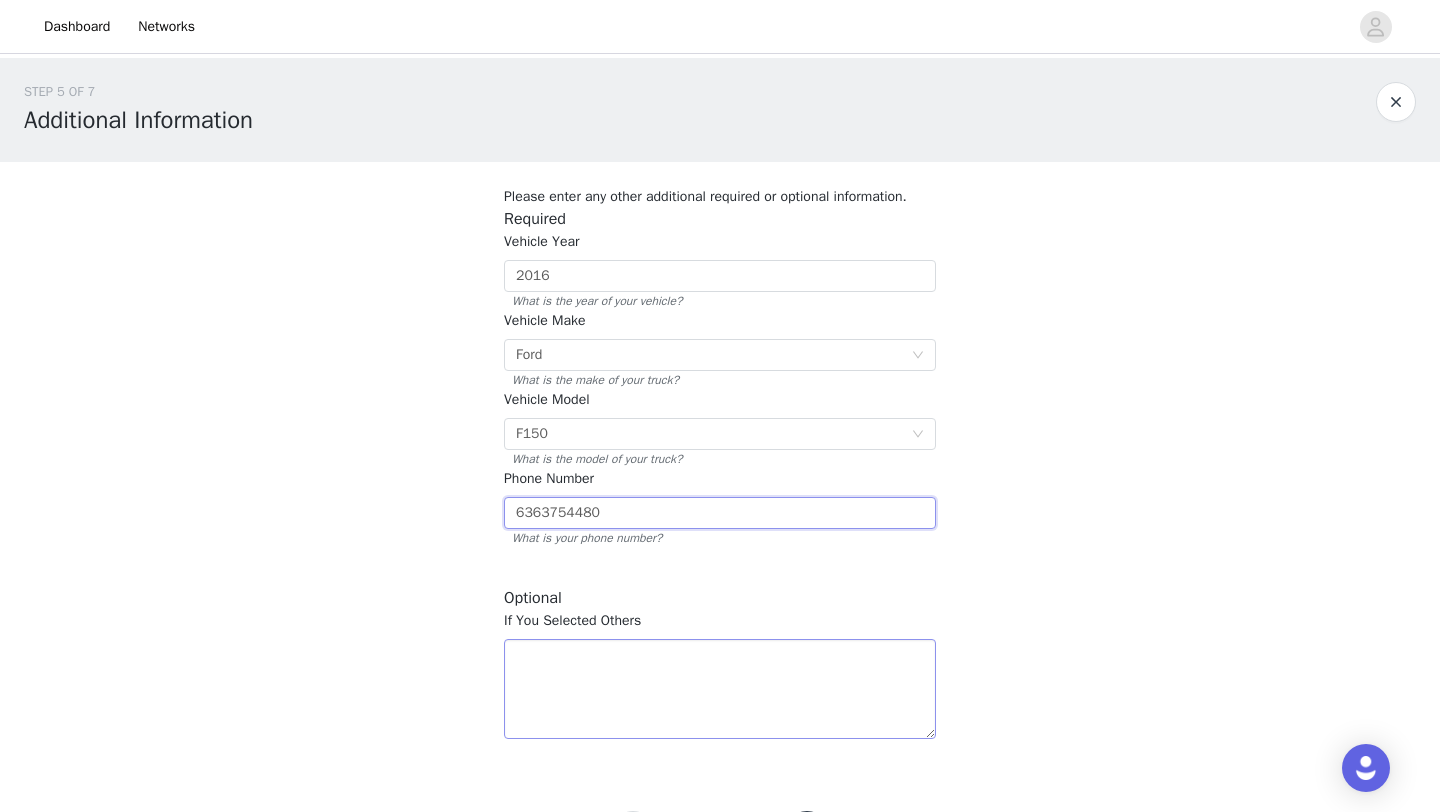 type on "6363754480" 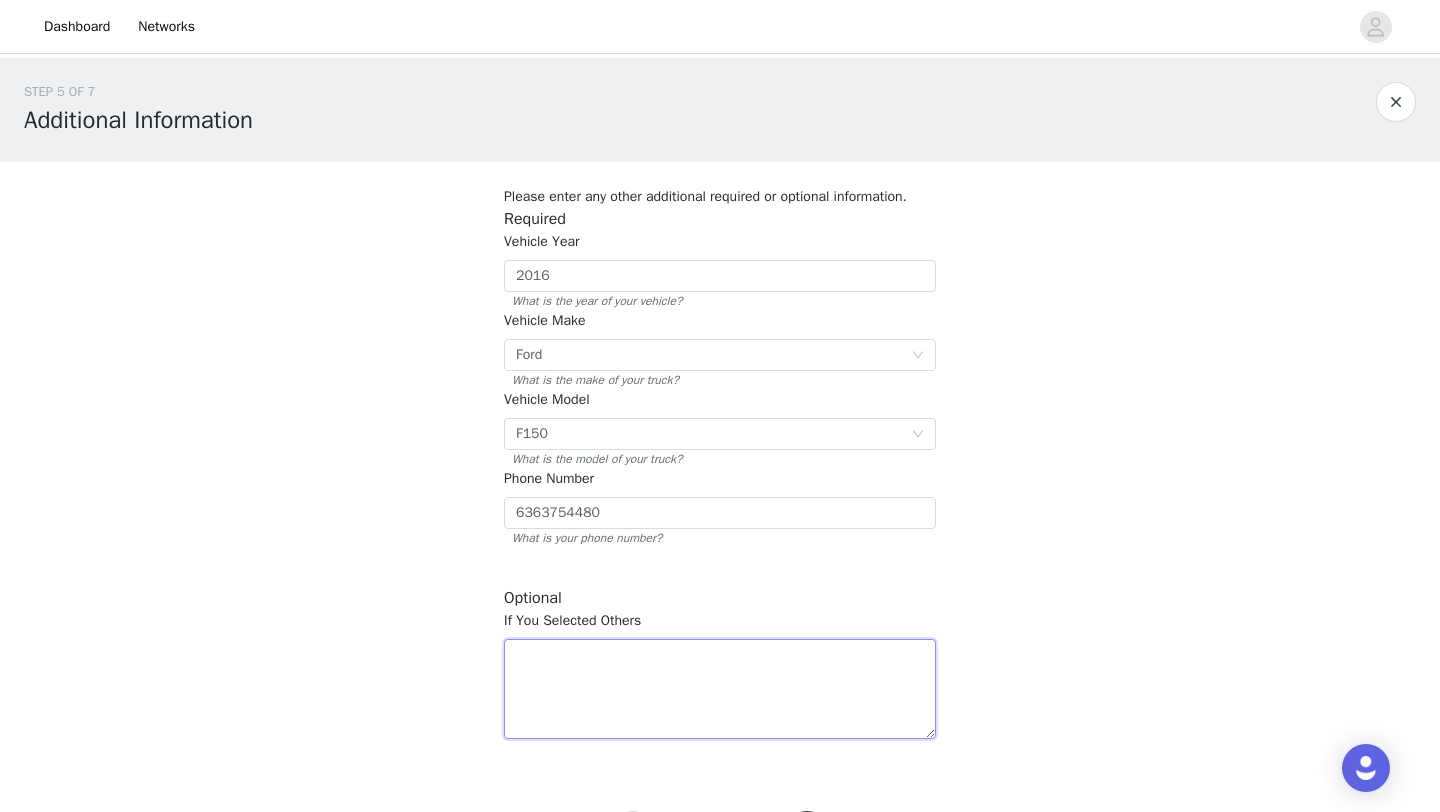 click at bounding box center [720, 689] 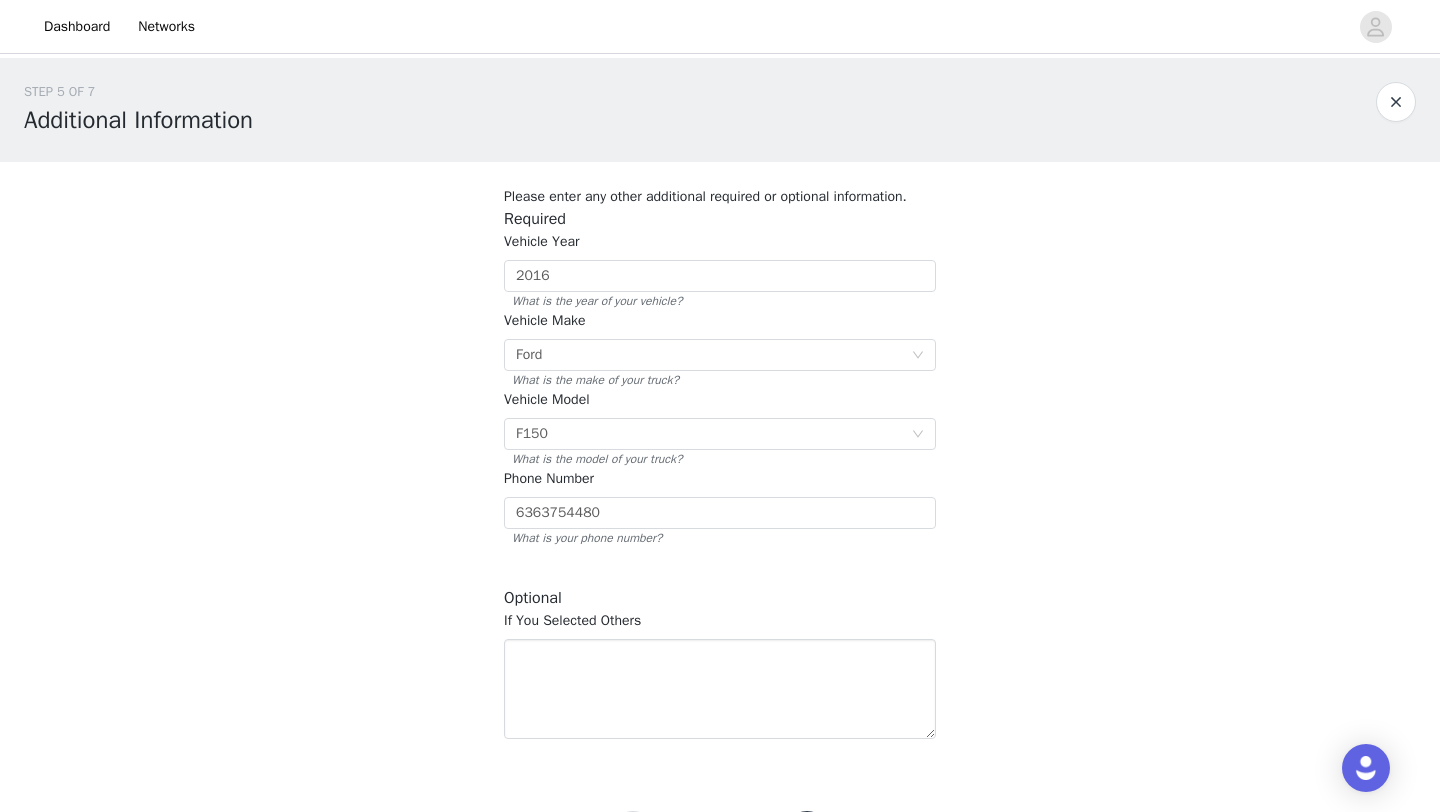 click on "Please enter any other additional required or optional information.   Required   Vehicle Year     [DATE]   What is the year of your vehicle? Vehicle Make     Select Ford   What is the make of your truck? Vehicle Model     Select F150   What is the model of your truck? Phone Number     [PHONE_NUMBER]   What is your phone number?     Optional   If You Selected Others" at bounding box center [720, 462] 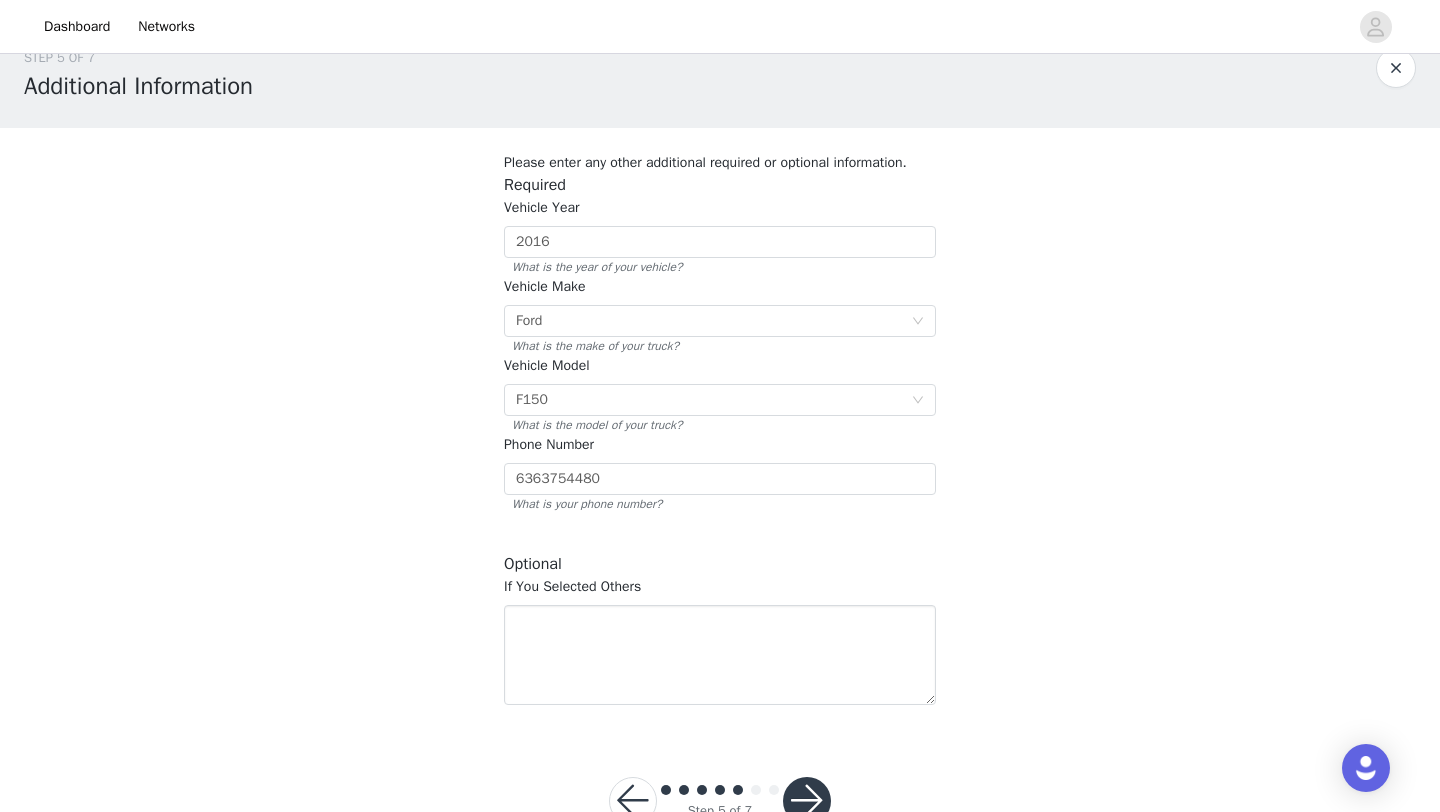 scroll, scrollTop: 94, scrollLeft: 0, axis: vertical 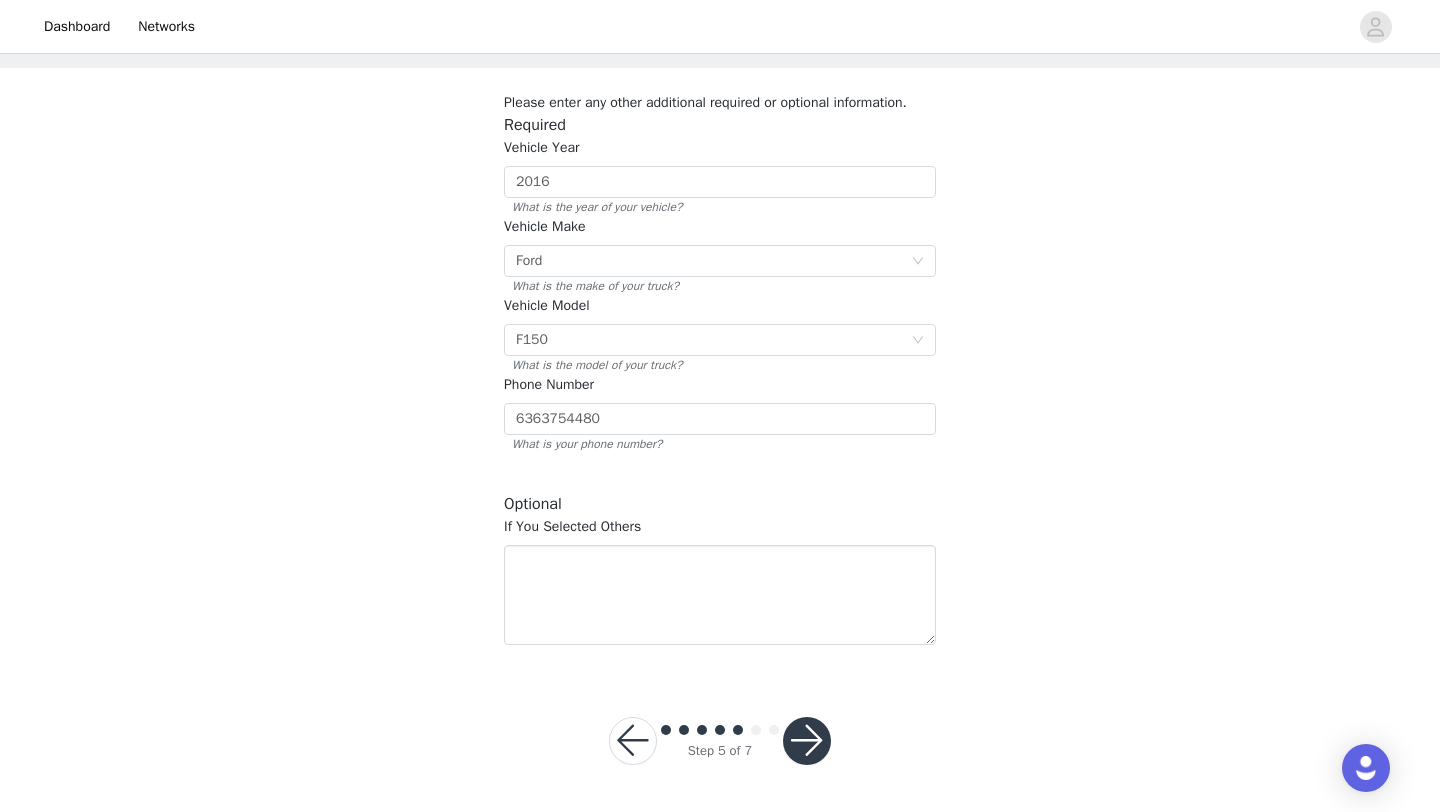 click at bounding box center (807, 741) 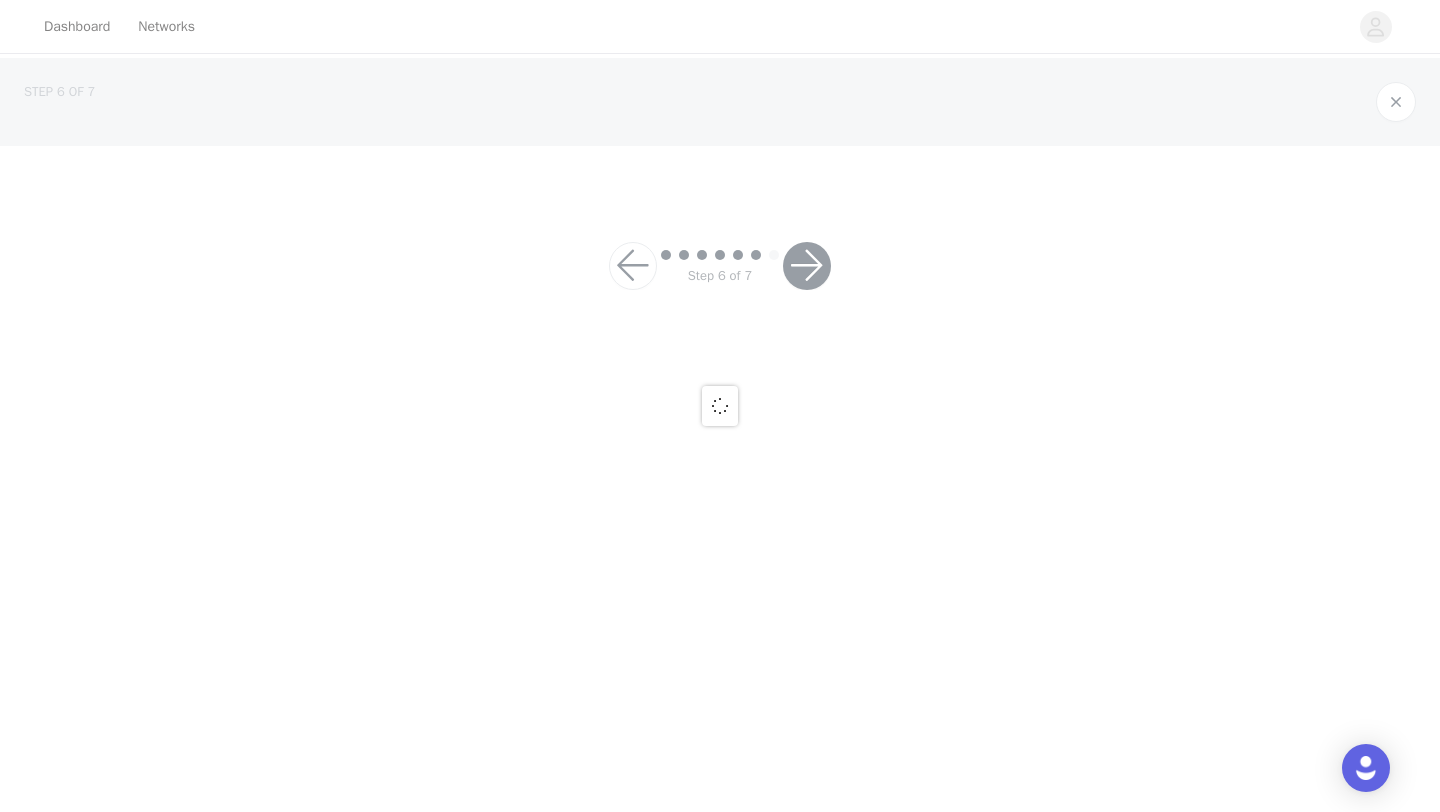 scroll, scrollTop: 0, scrollLeft: 0, axis: both 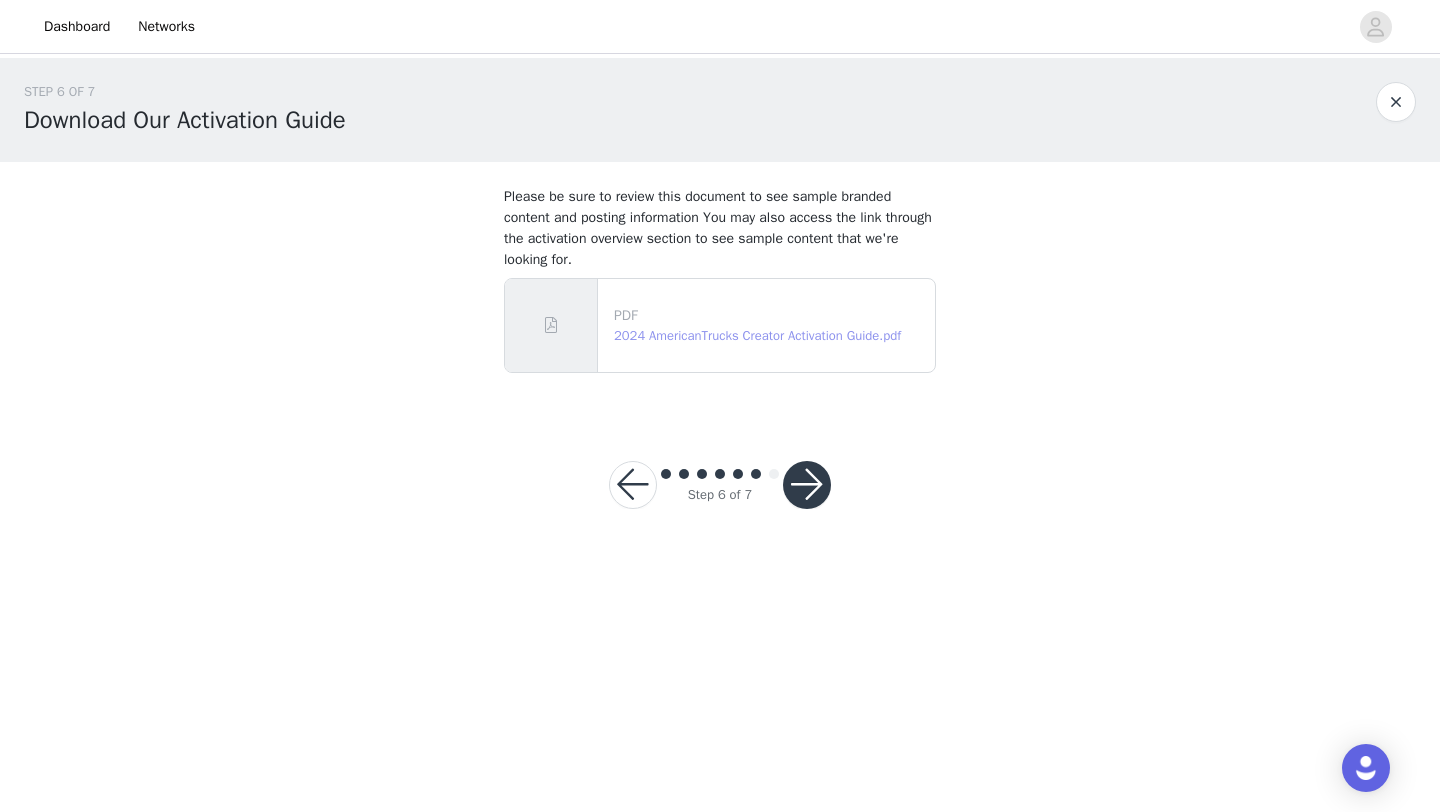 click on "2024 AmericanTrucks Creator Activation Guide.pdf" at bounding box center [757, 335] 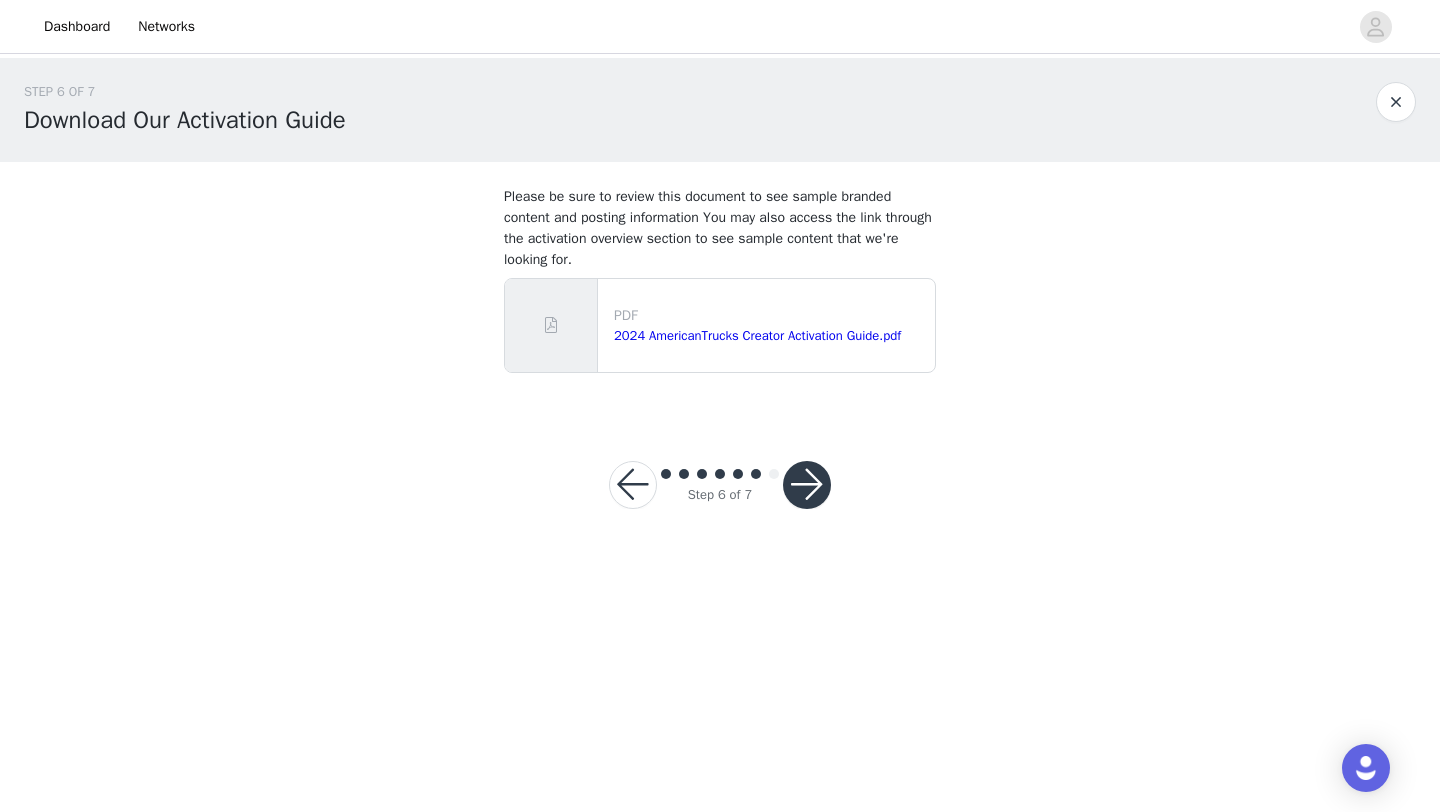 click at bounding box center (807, 485) 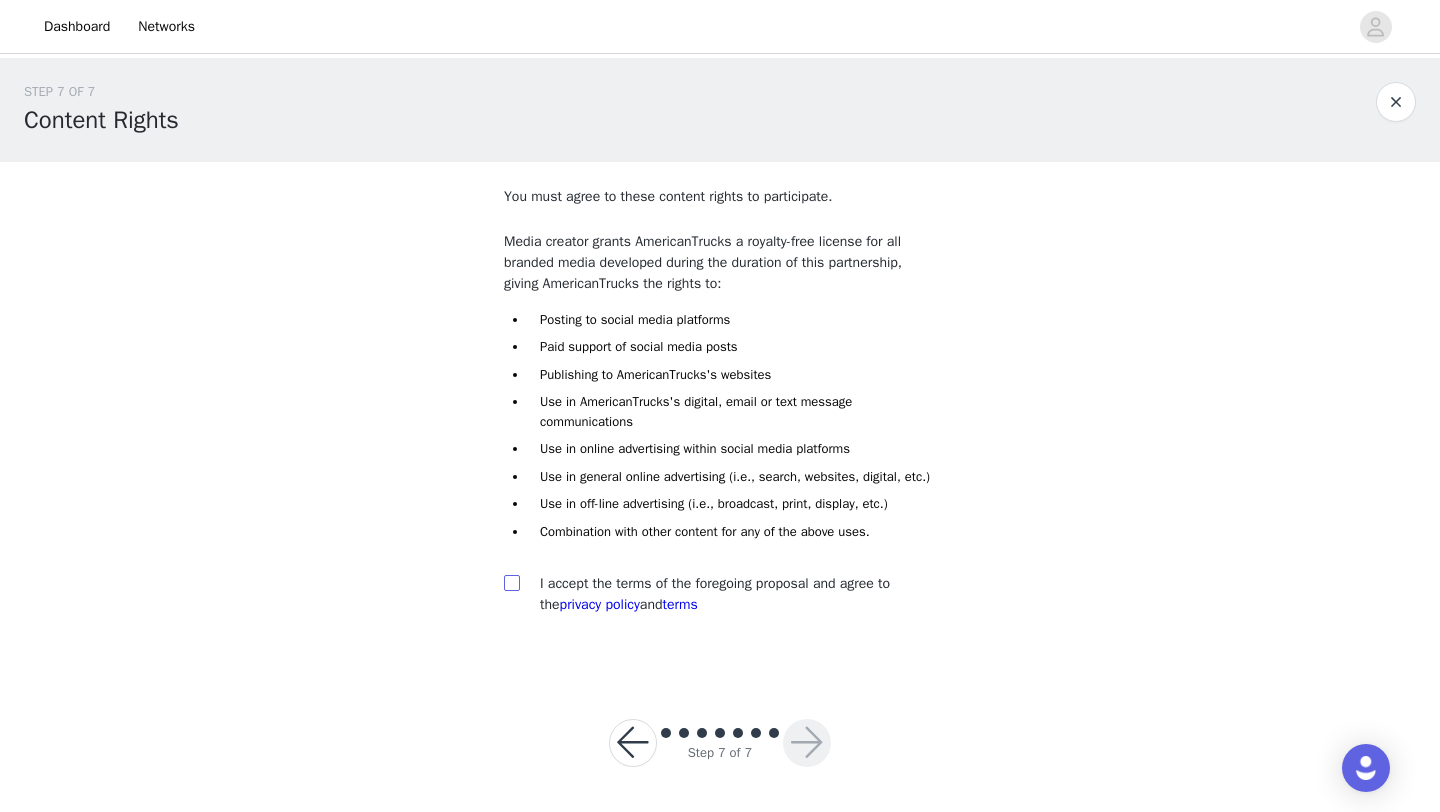 click at bounding box center [512, 583] 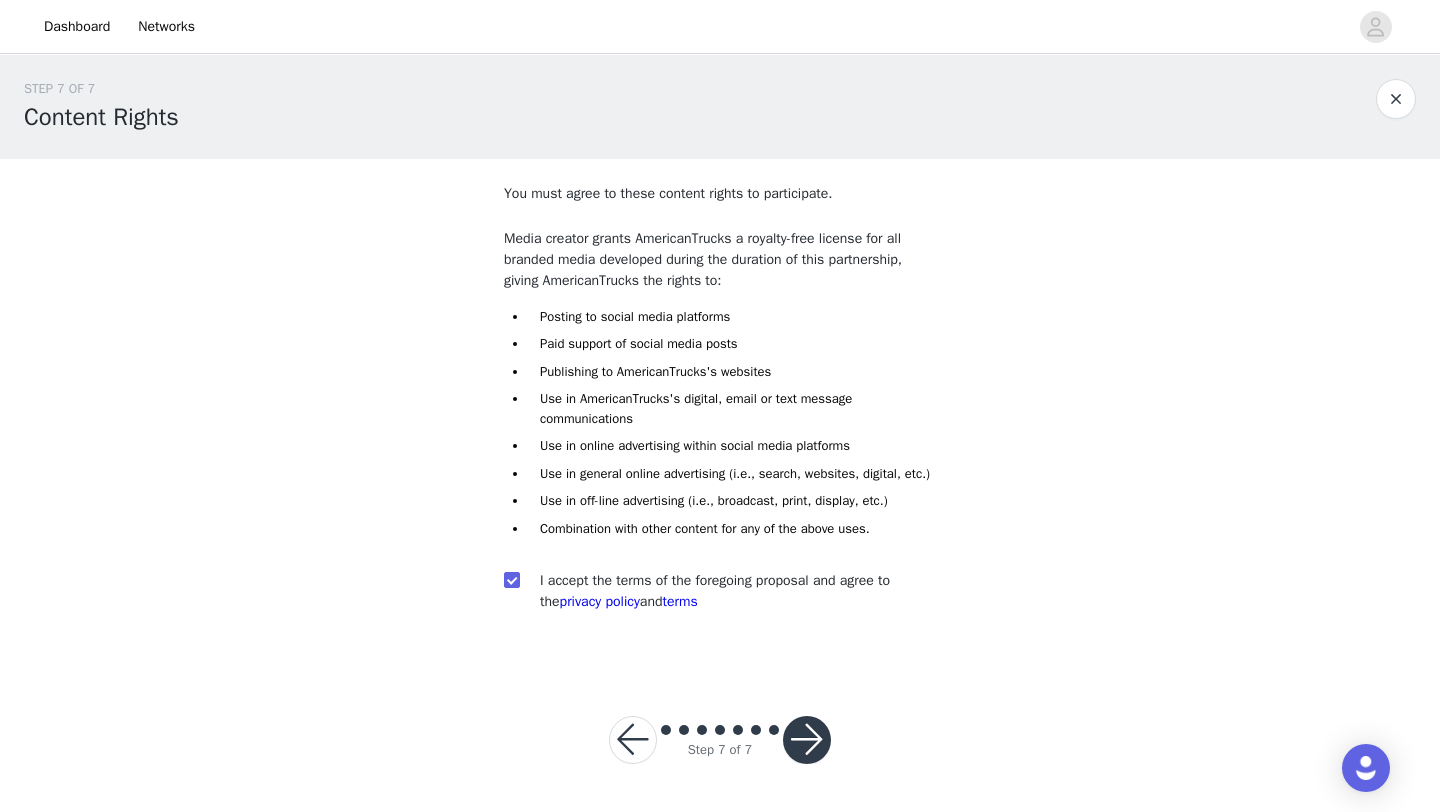 scroll, scrollTop: 22, scrollLeft: 0, axis: vertical 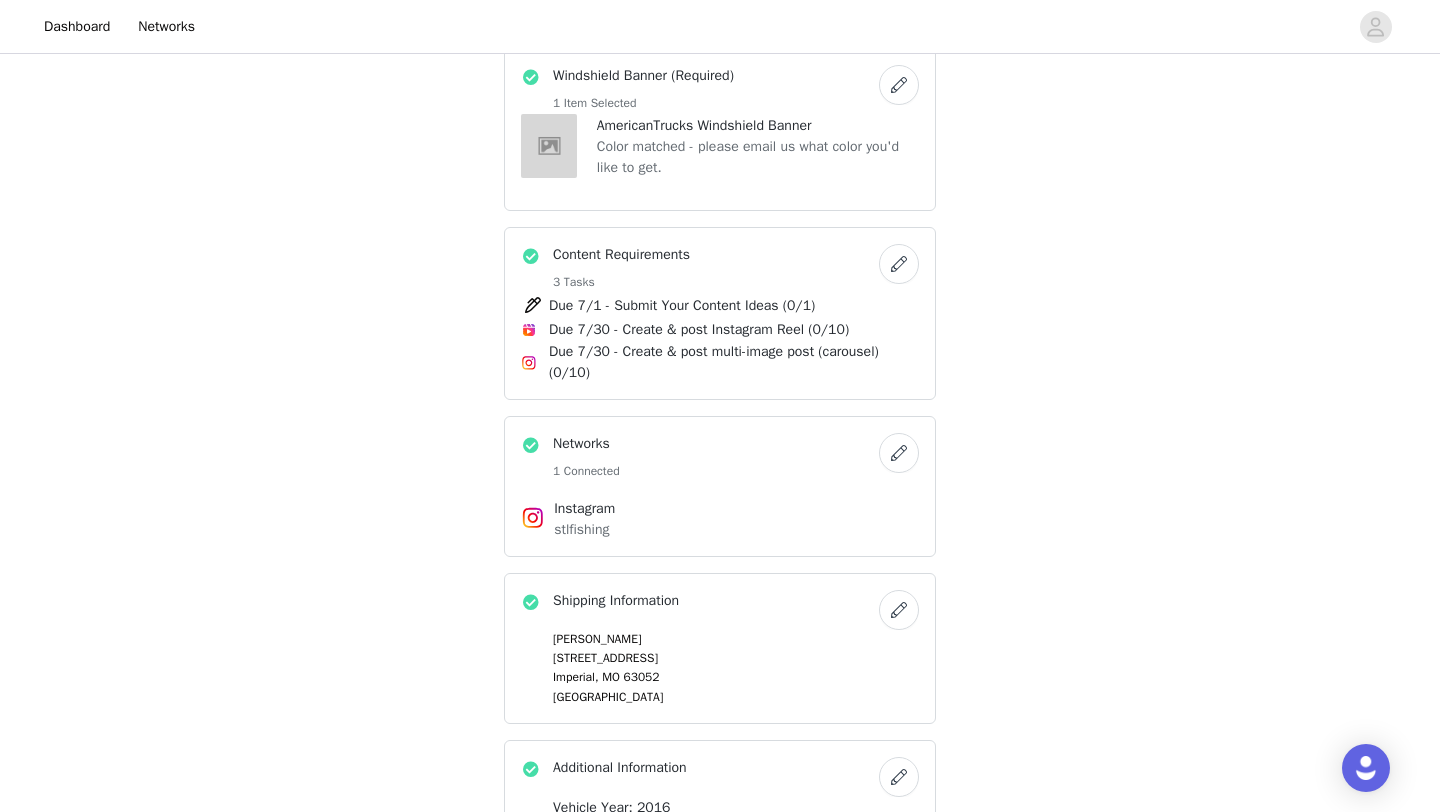 click at bounding box center (899, 453) 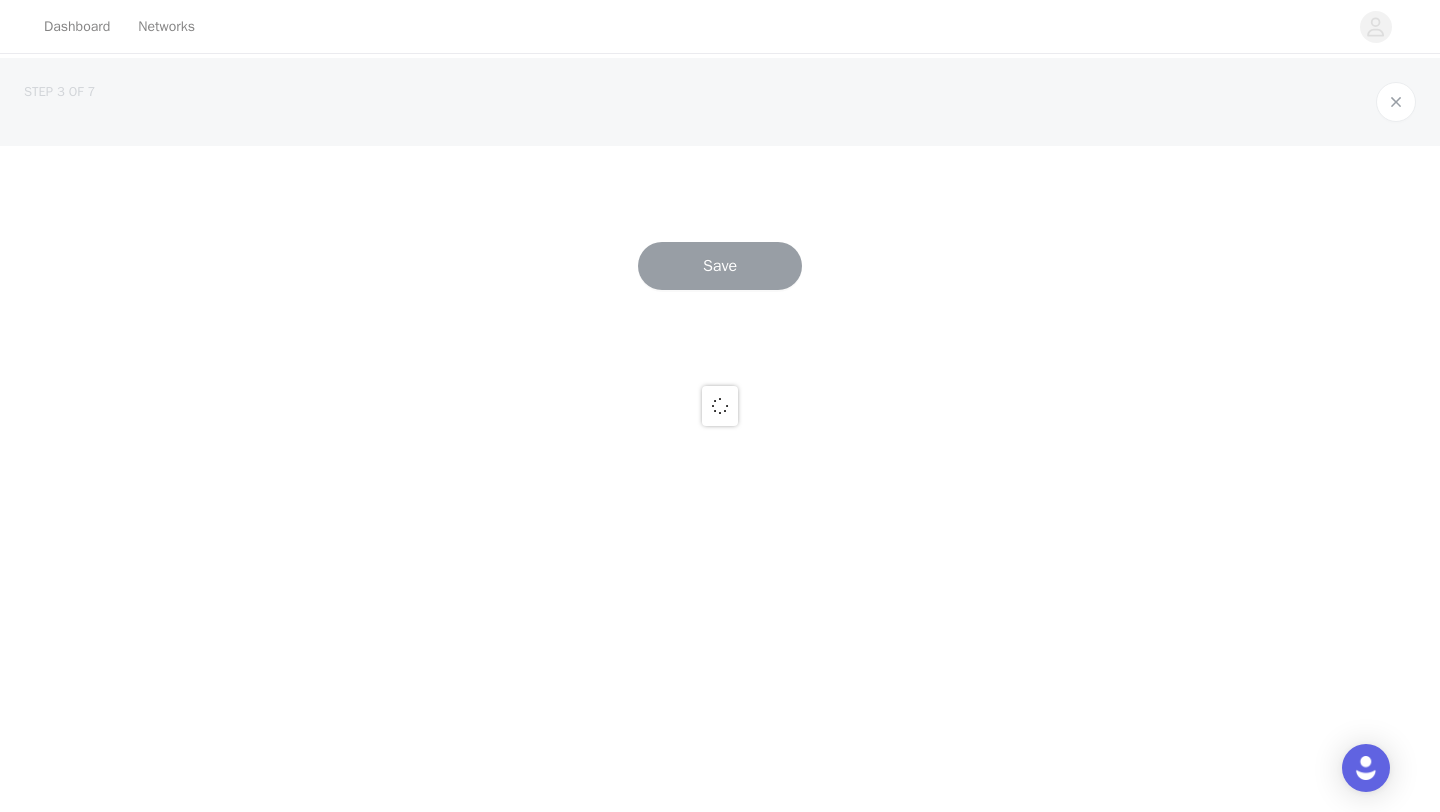 scroll, scrollTop: 0, scrollLeft: 0, axis: both 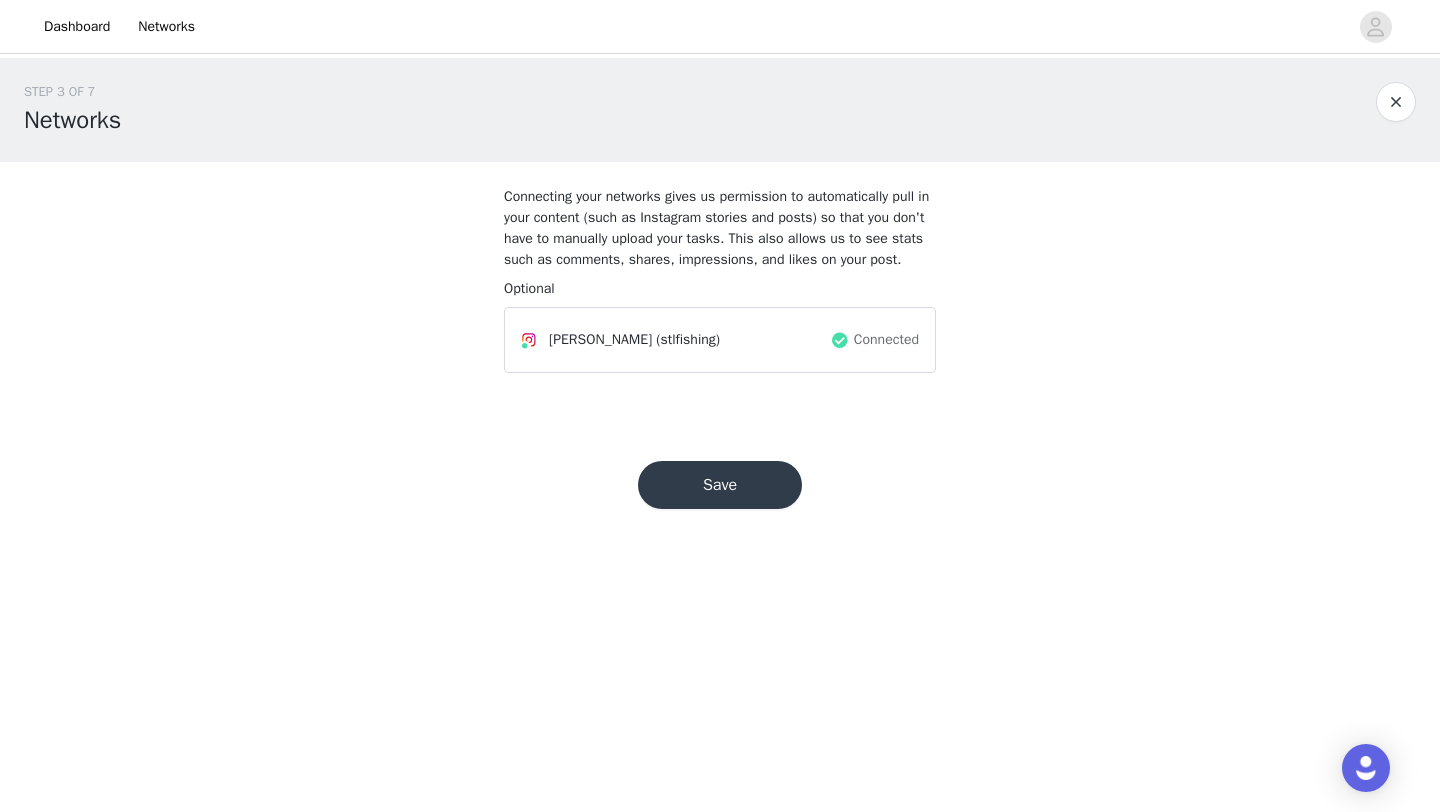 click on "Save" at bounding box center [720, 485] 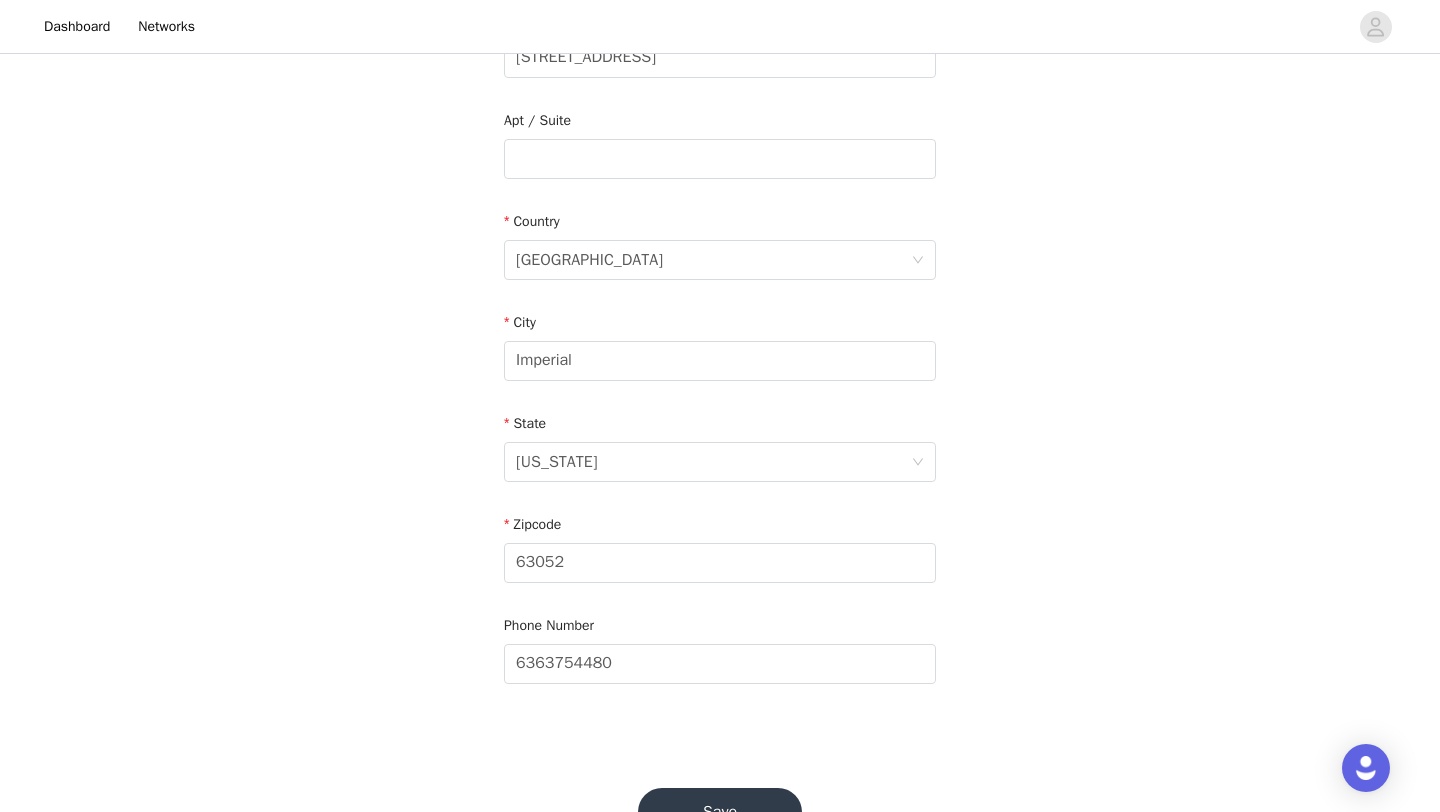 scroll, scrollTop: 551, scrollLeft: 0, axis: vertical 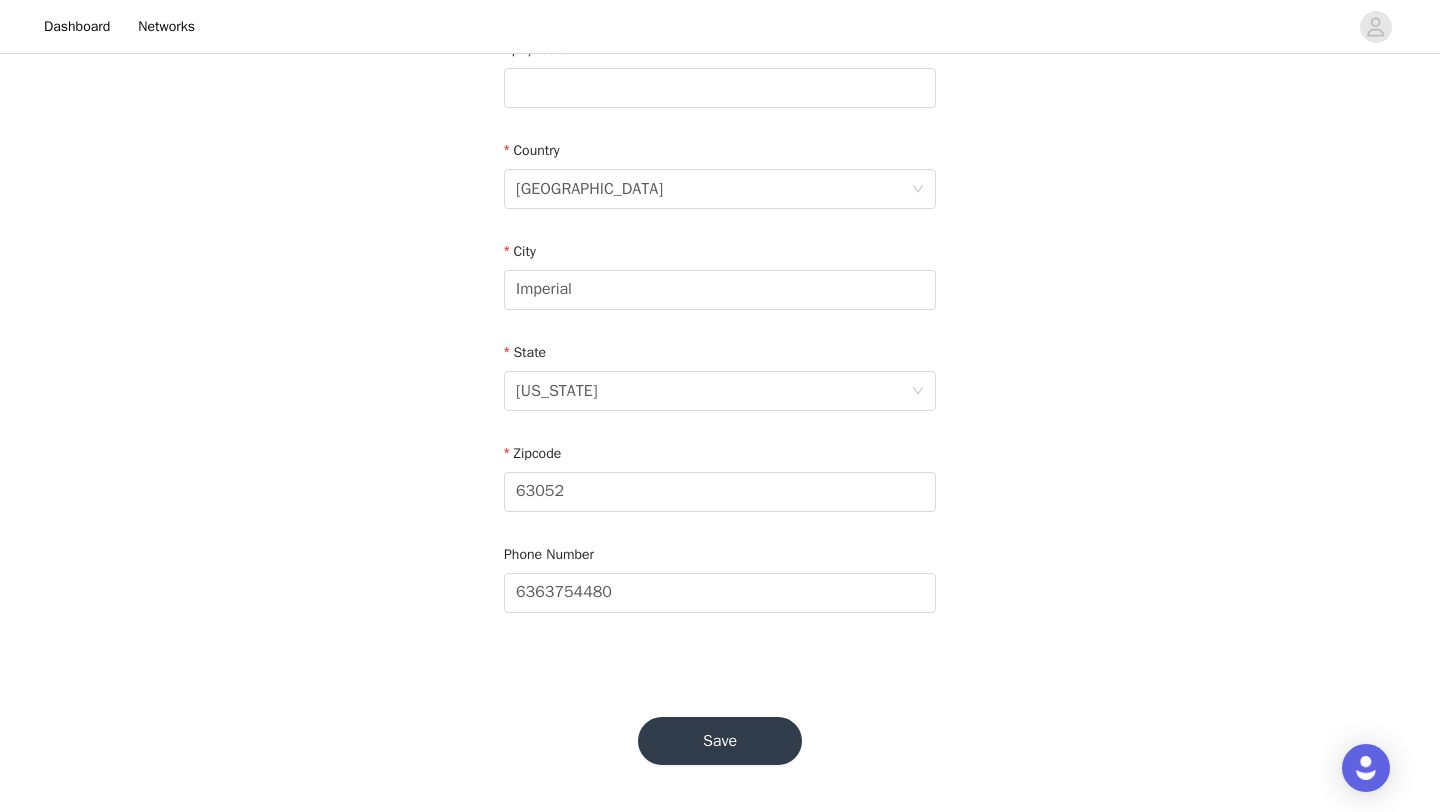 click on "Save" at bounding box center [720, 741] 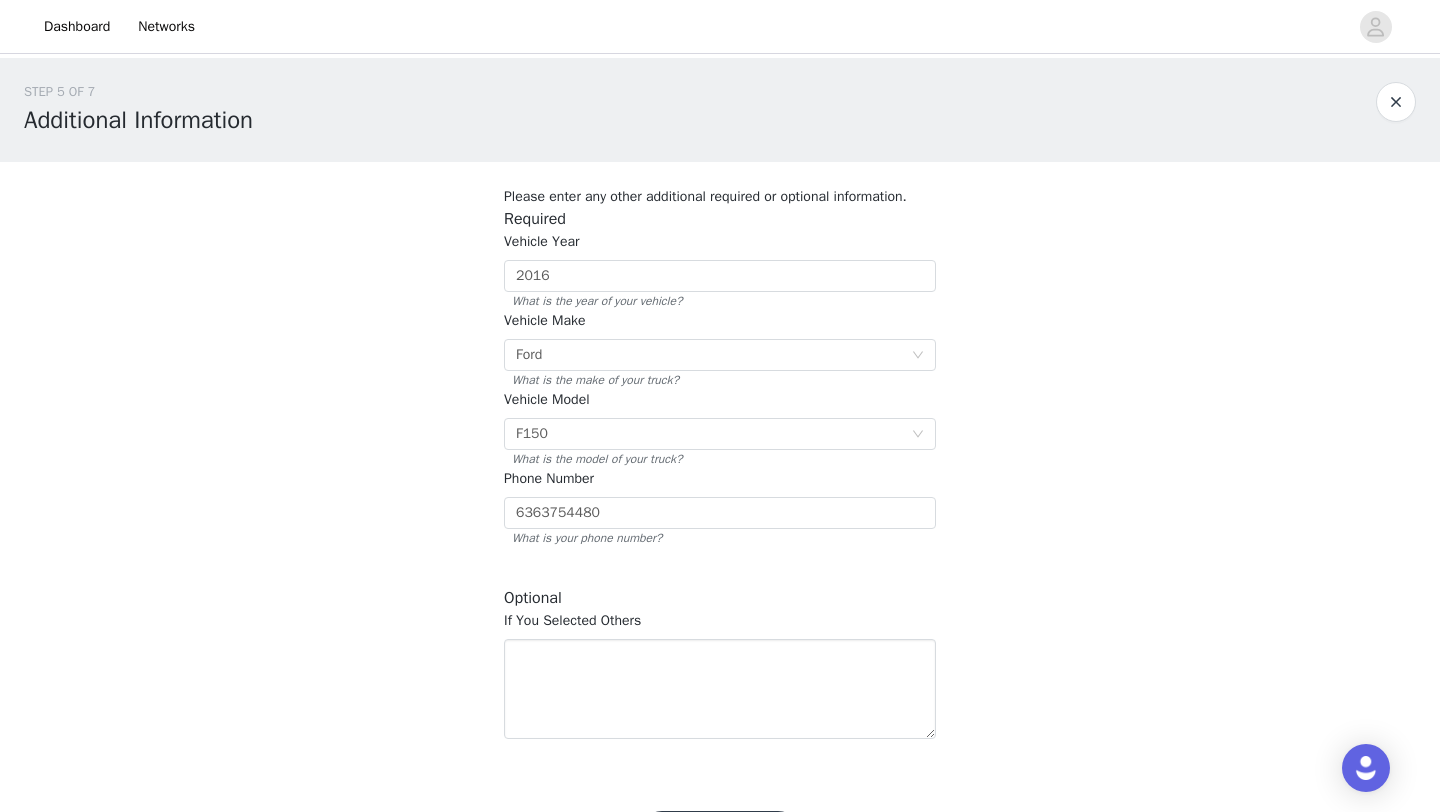 scroll, scrollTop: 94, scrollLeft: 0, axis: vertical 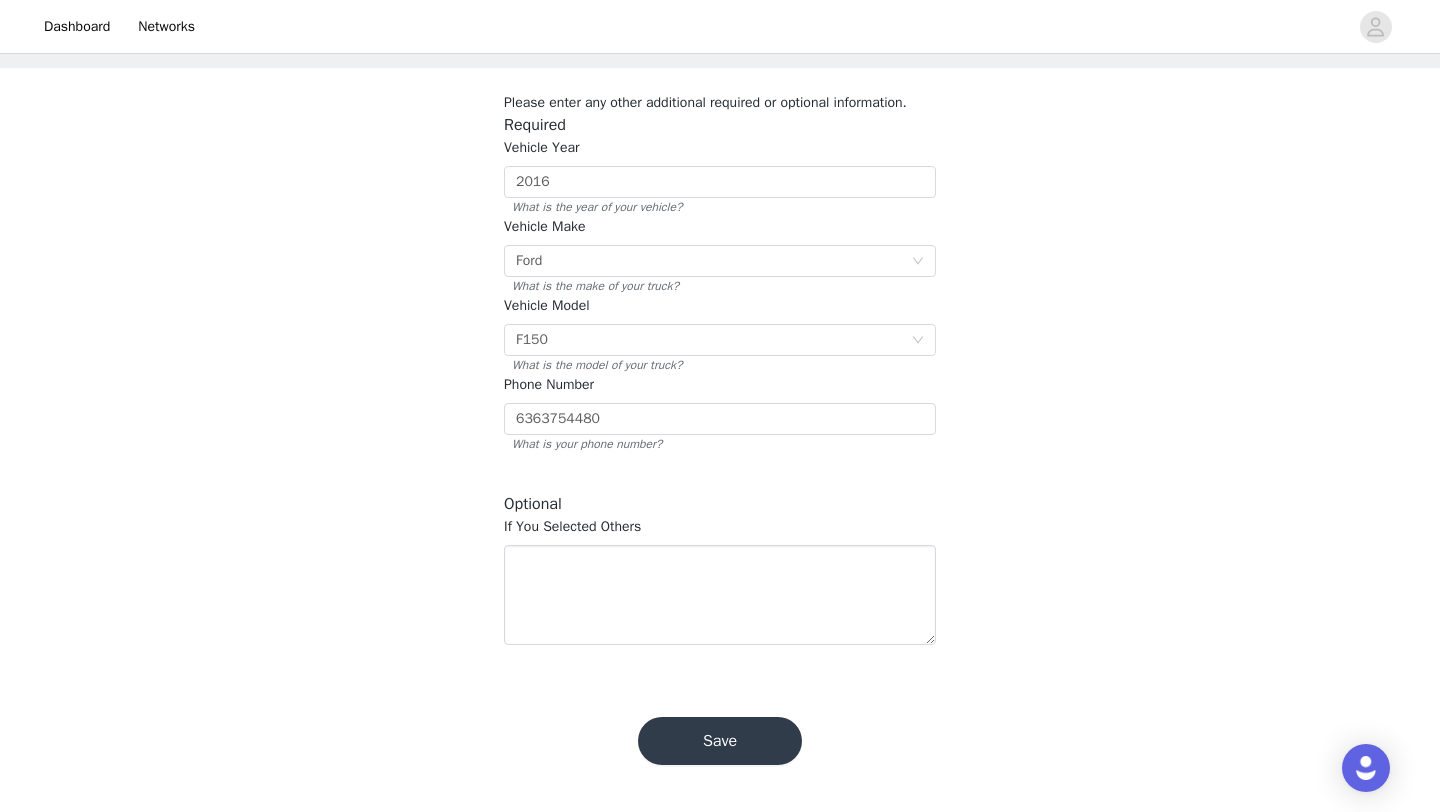 click on "Save" at bounding box center [720, 741] 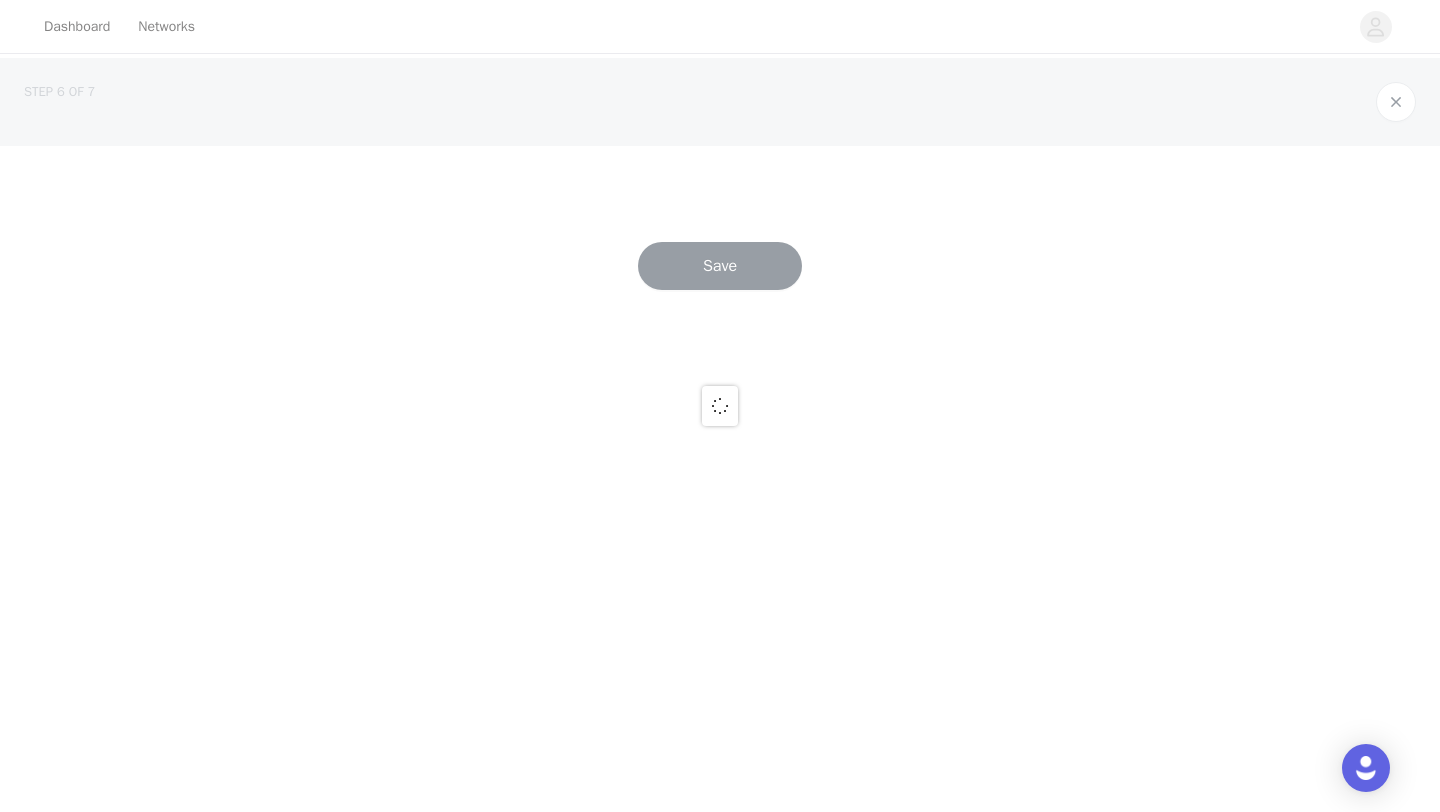 scroll, scrollTop: 0, scrollLeft: 0, axis: both 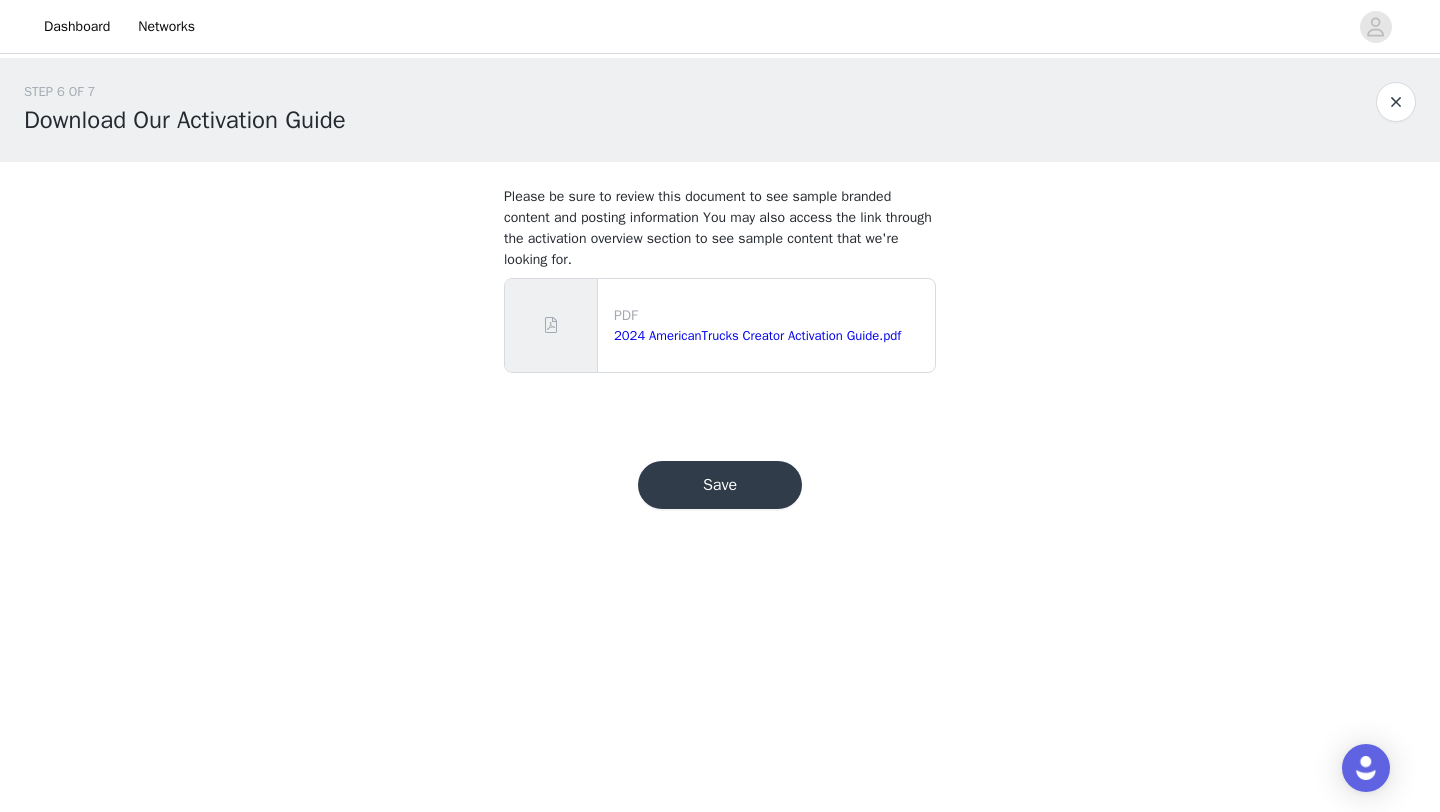 click on "Save" at bounding box center [720, 485] 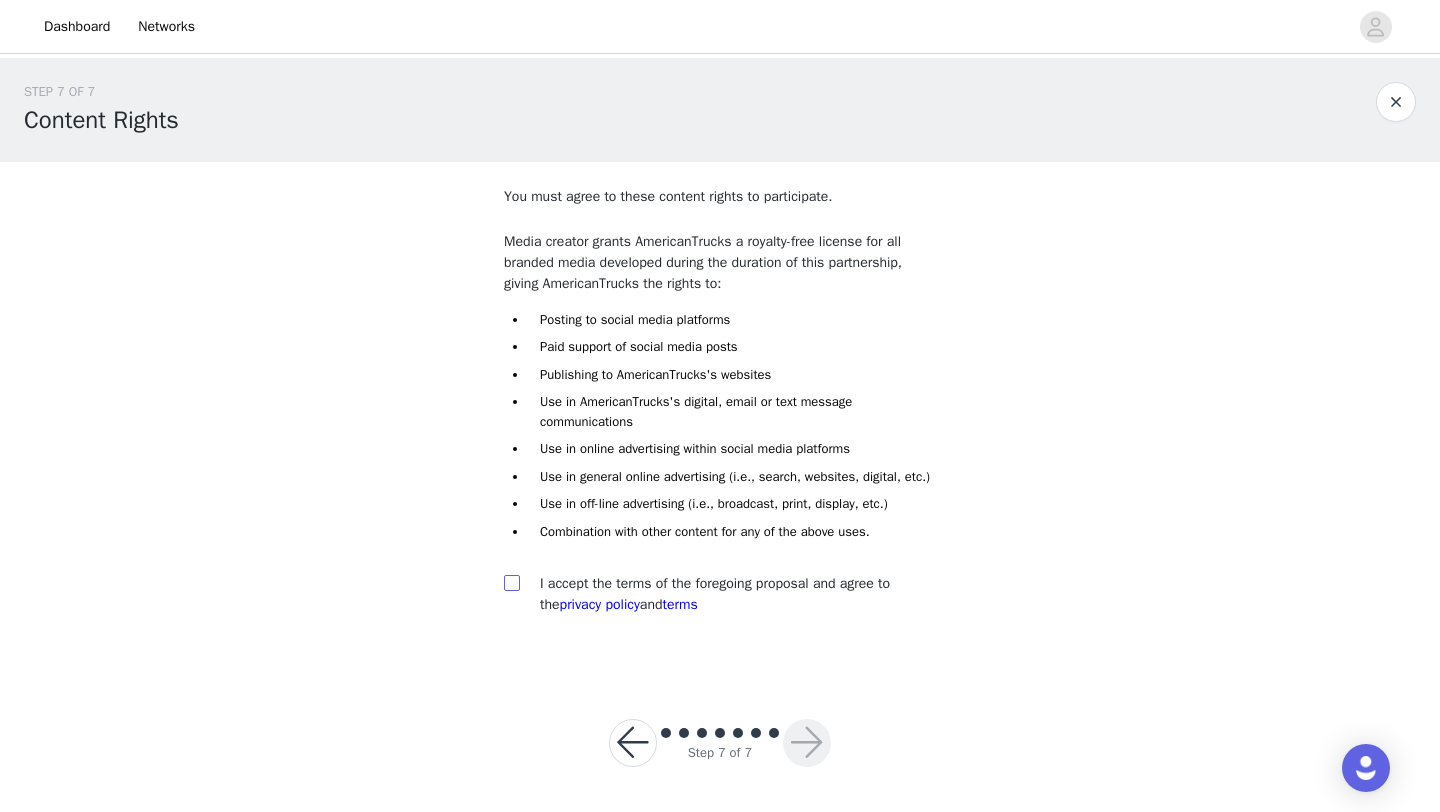 click at bounding box center [511, 582] 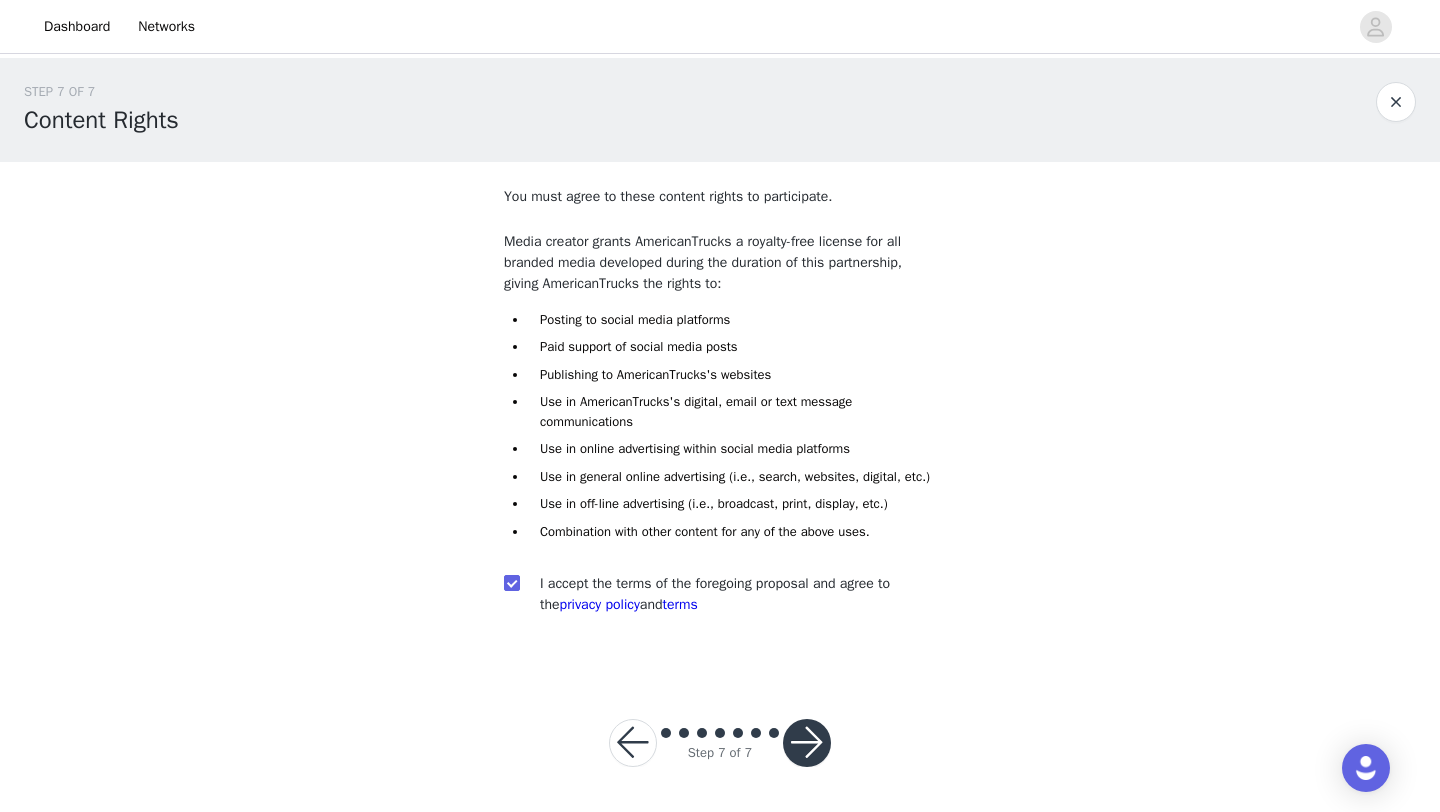 click on "Step 7 of 7" at bounding box center (720, 743) 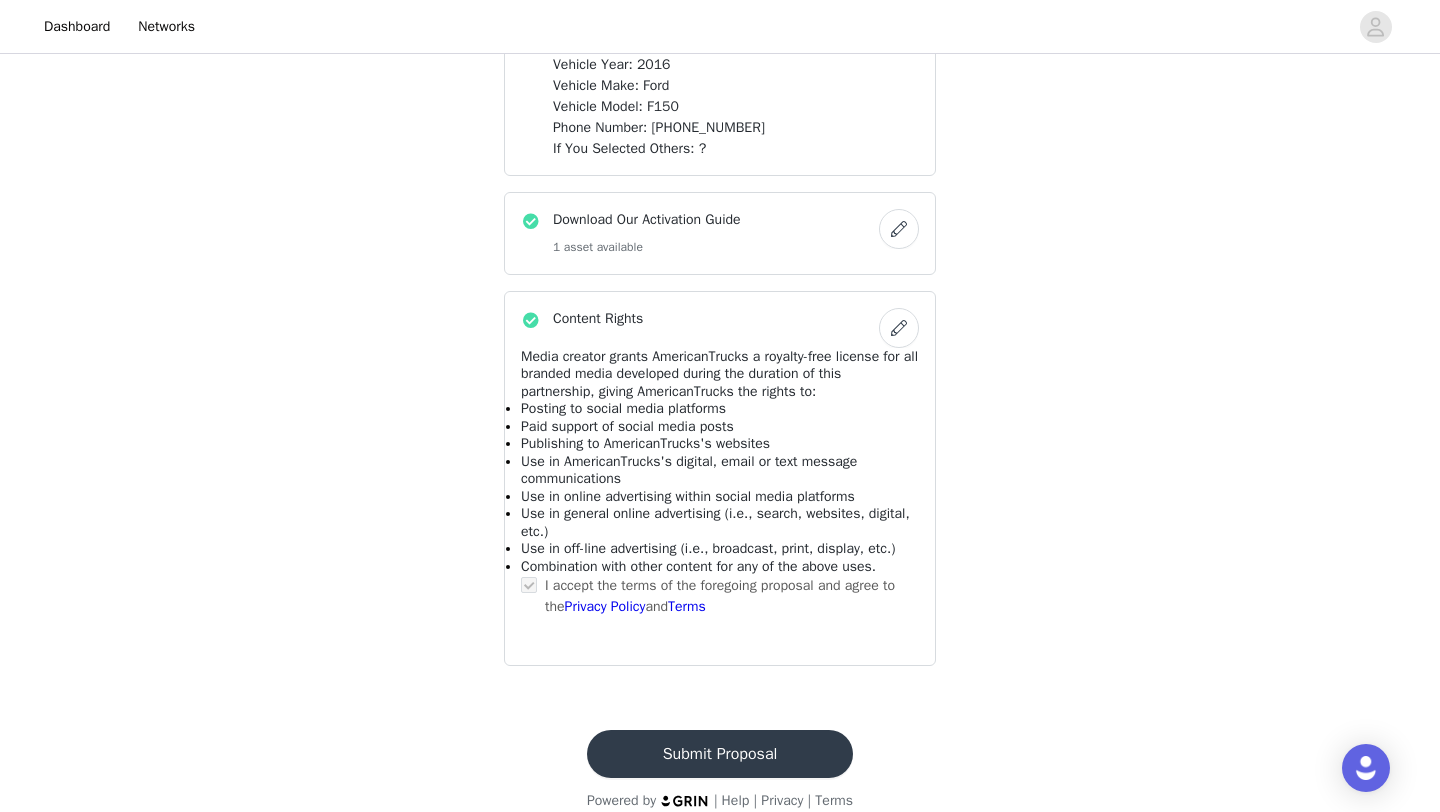 scroll, scrollTop: 1444, scrollLeft: 0, axis: vertical 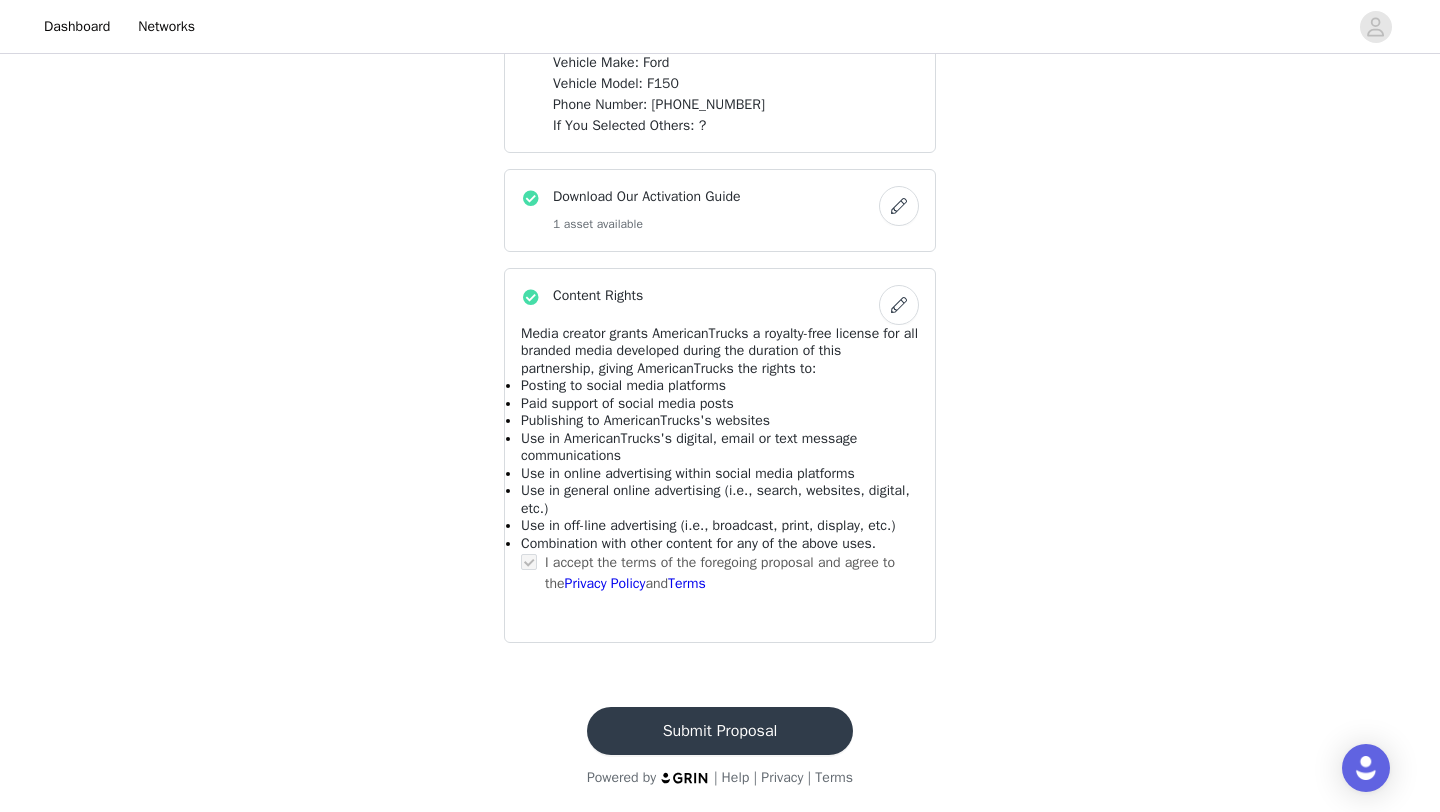 click on "Submit Proposal" at bounding box center (720, 731) 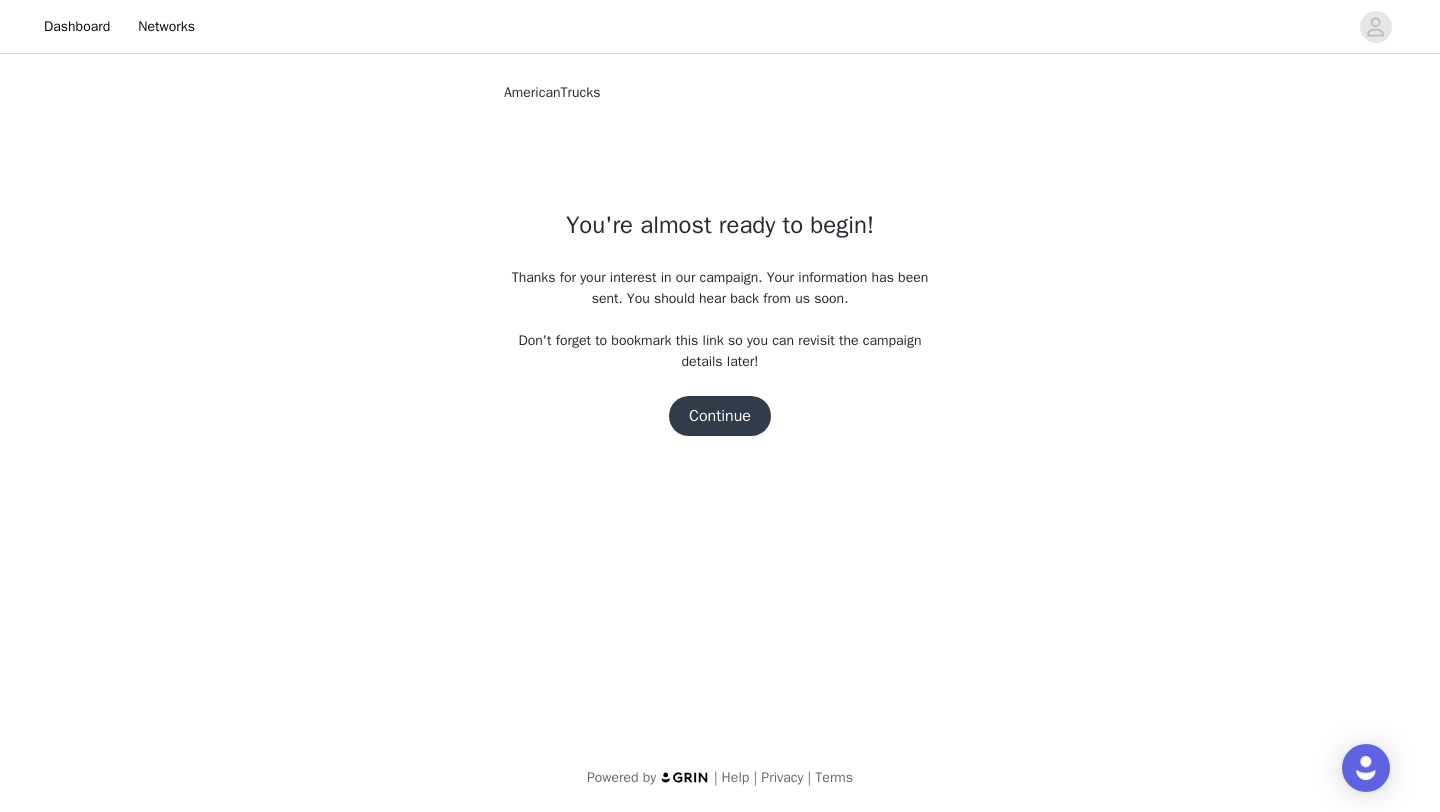 scroll, scrollTop: 0, scrollLeft: 0, axis: both 